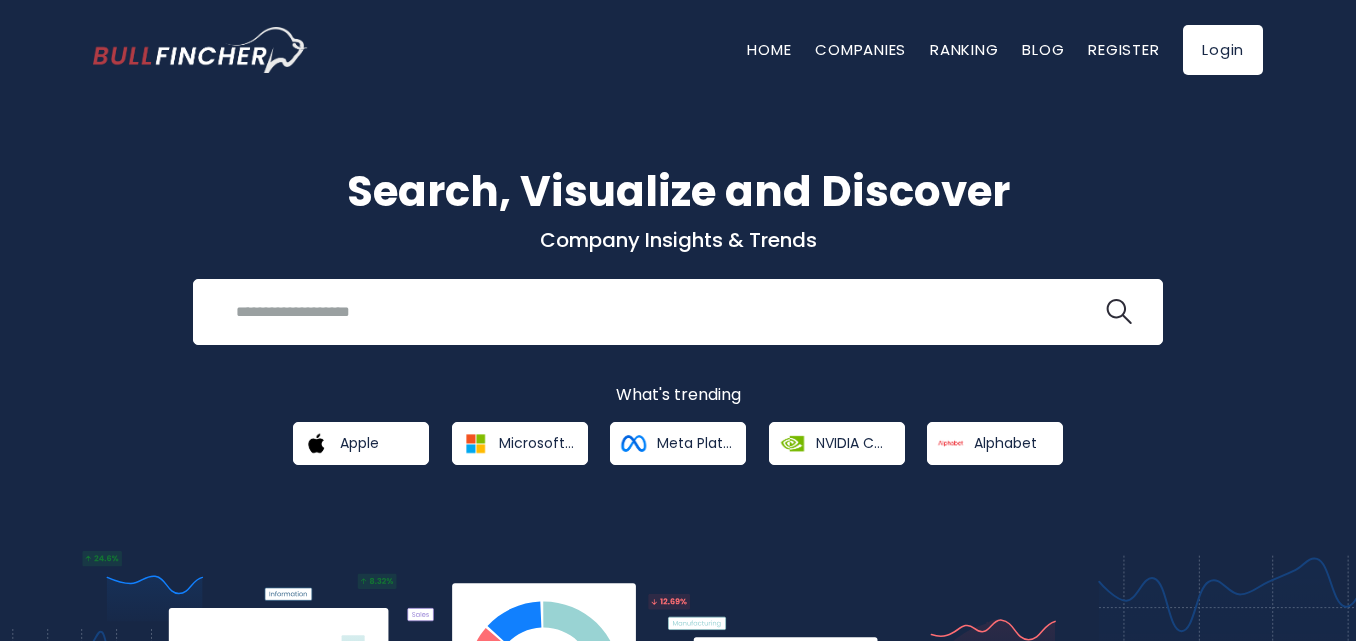 scroll, scrollTop: 0, scrollLeft: 0, axis: both 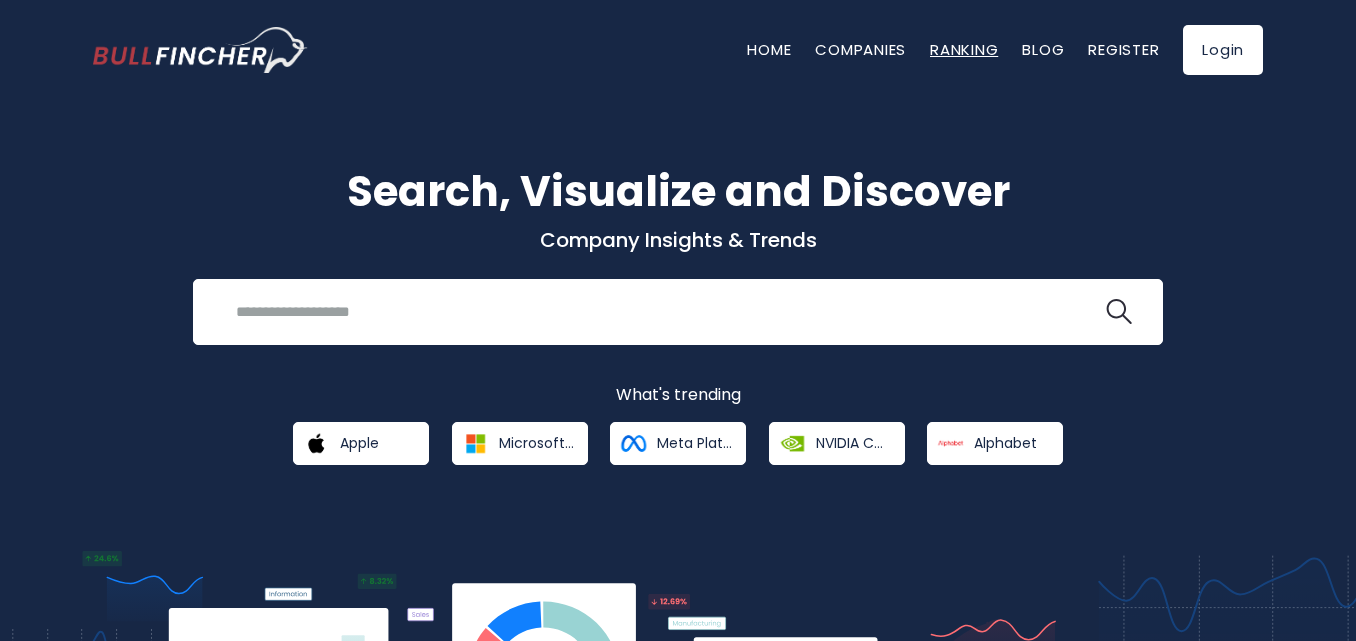 click on "Ranking" at bounding box center (964, 49) 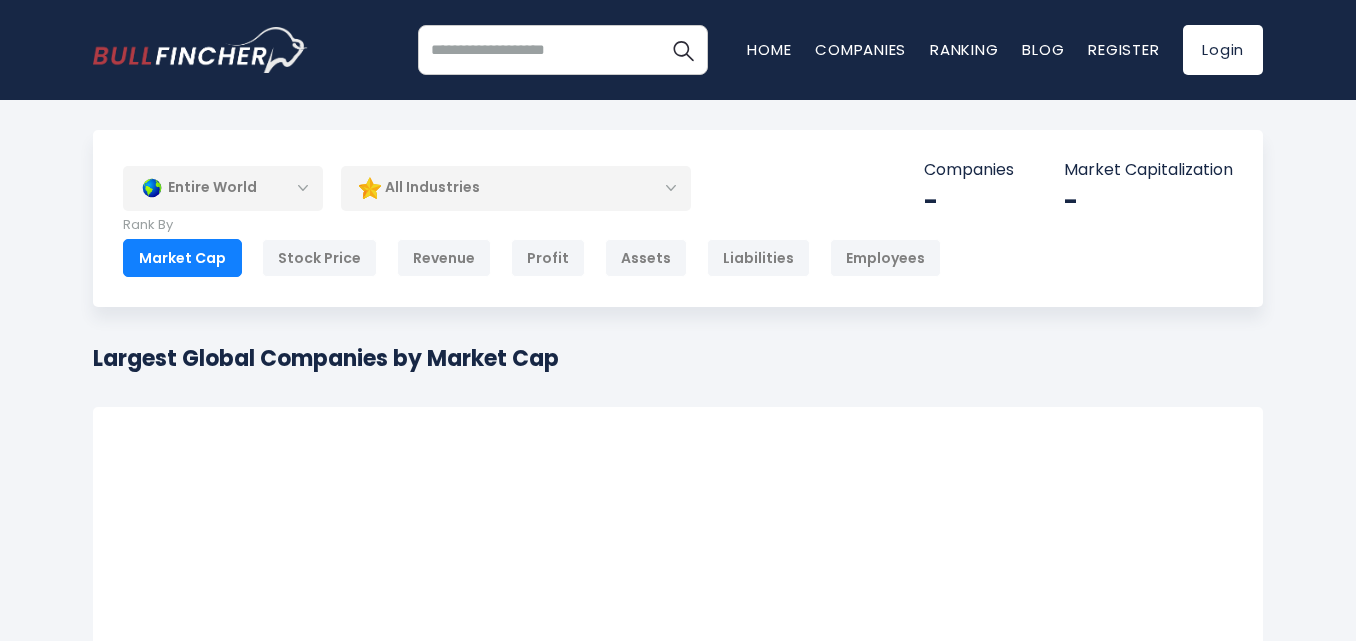 scroll, scrollTop: 0, scrollLeft: 0, axis: both 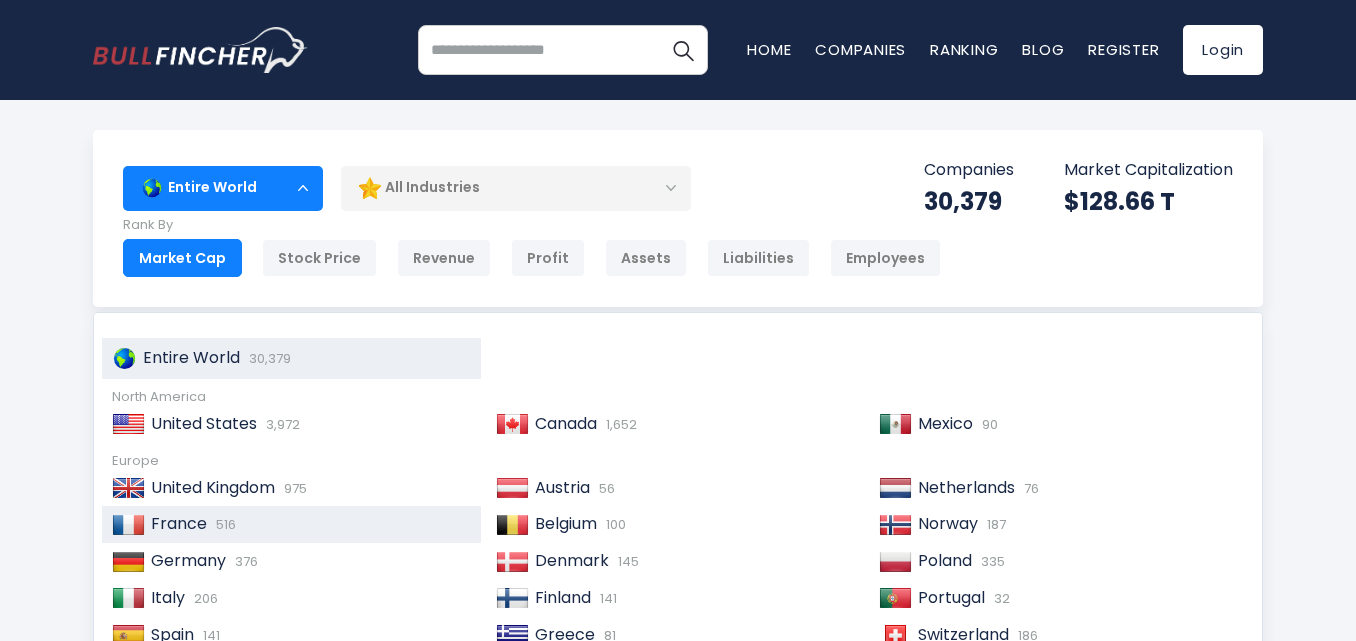 click on "France" at bounding box center (179, 523) 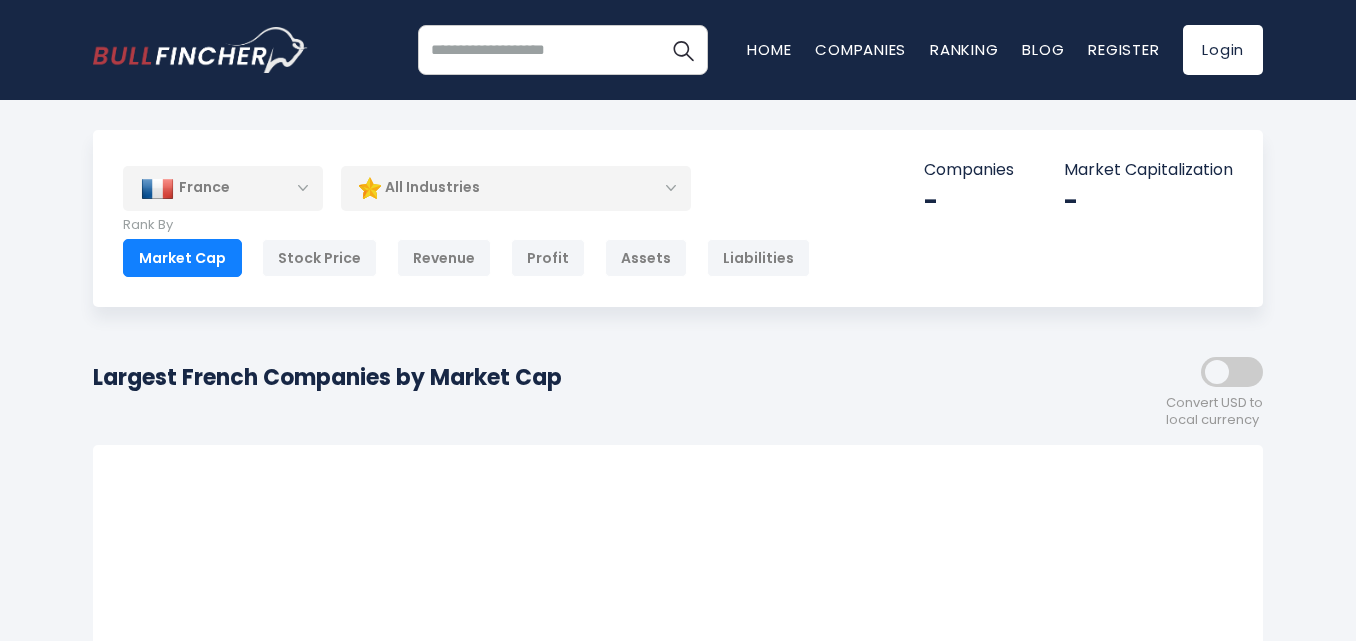 scroll, scrollTop: 0, scrollLeft: 0, axis: both 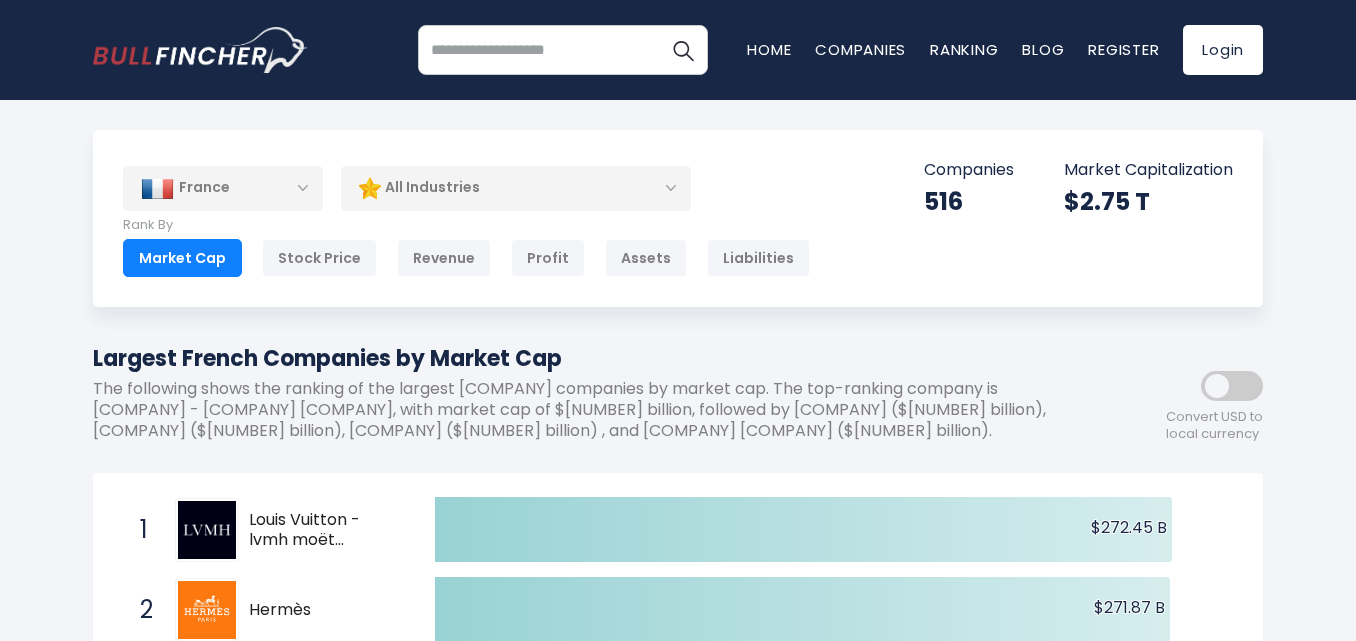 click on "All Industries" at bounding box center (516, 188) 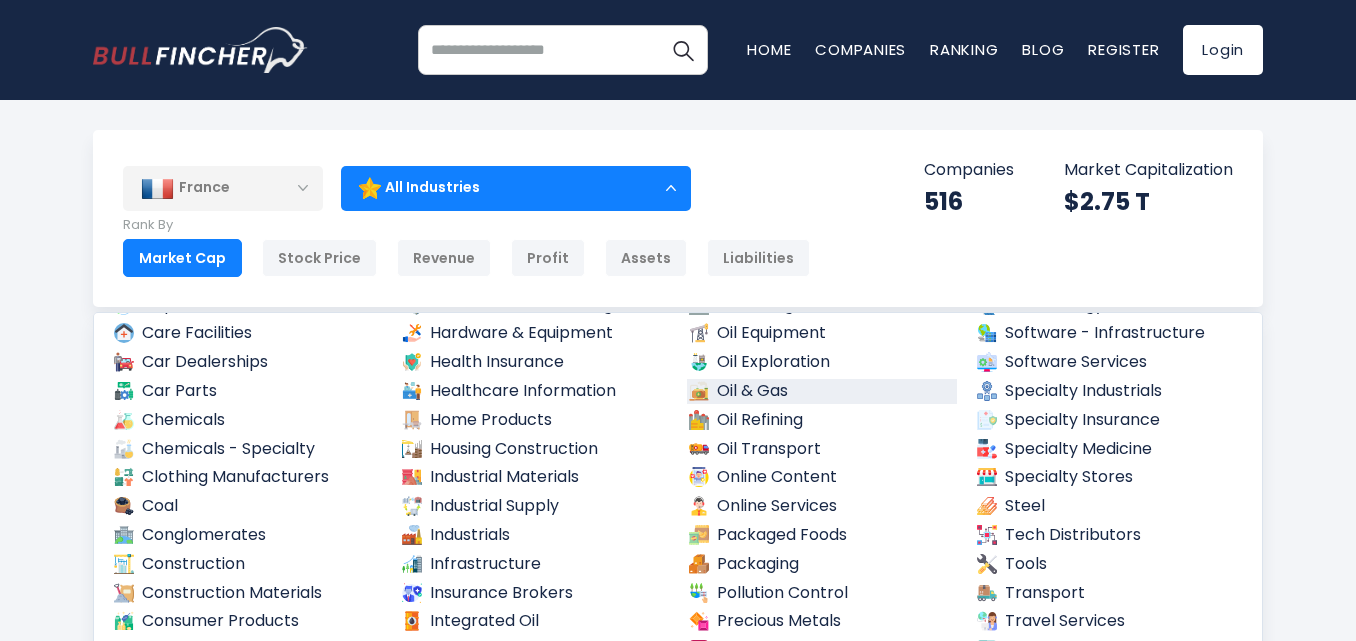 scroll, scrollTop: 710, scrollLeft: 0, axis: vertical 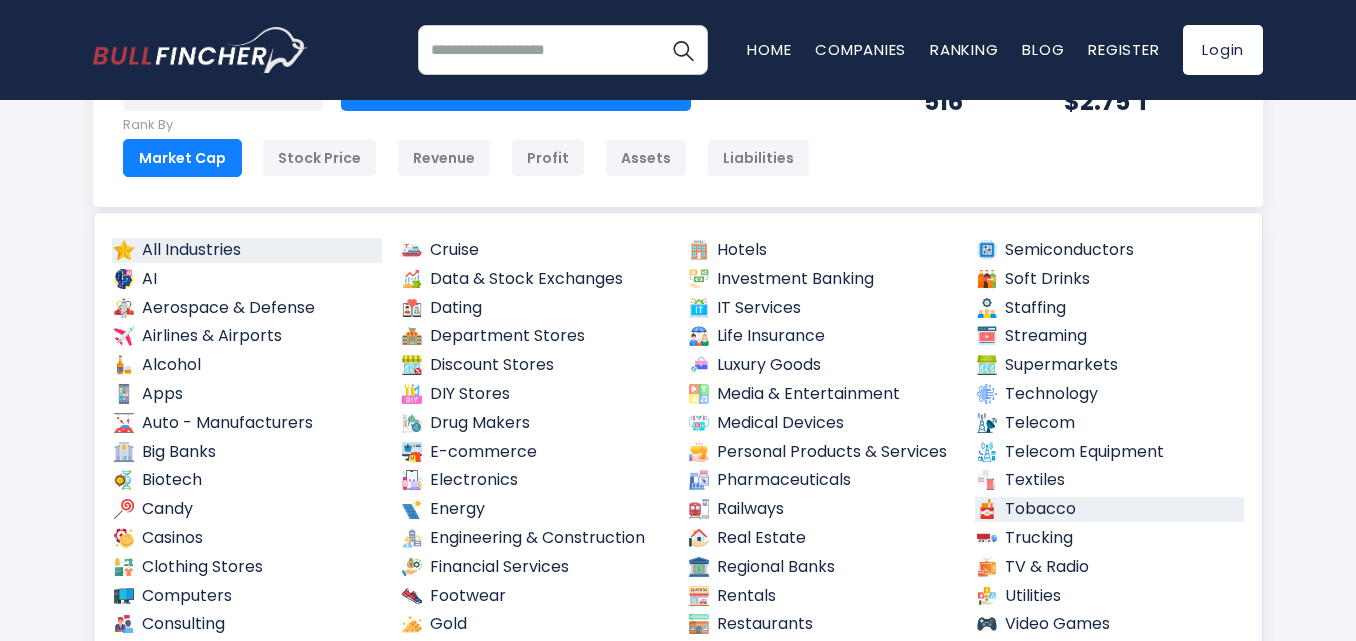 click on "Tobacco" at bounding box center (1110, 509) 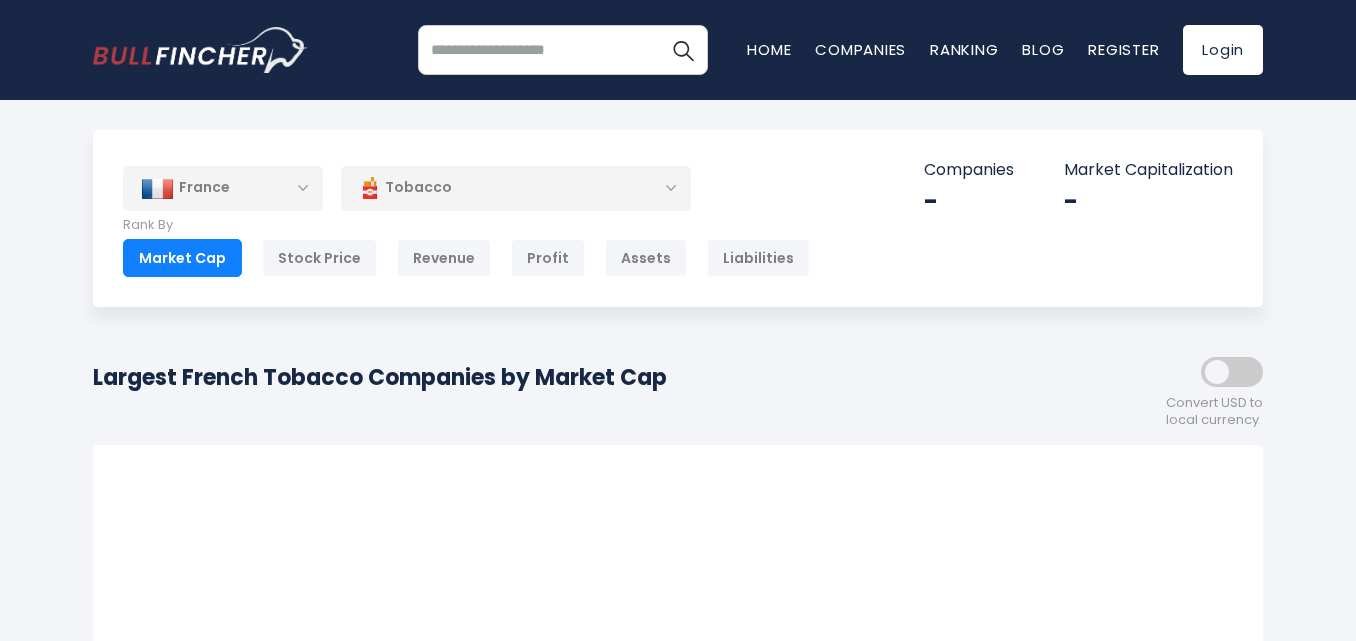 scroll, scrollTop: 0, scrollLeft: 0, axis: both 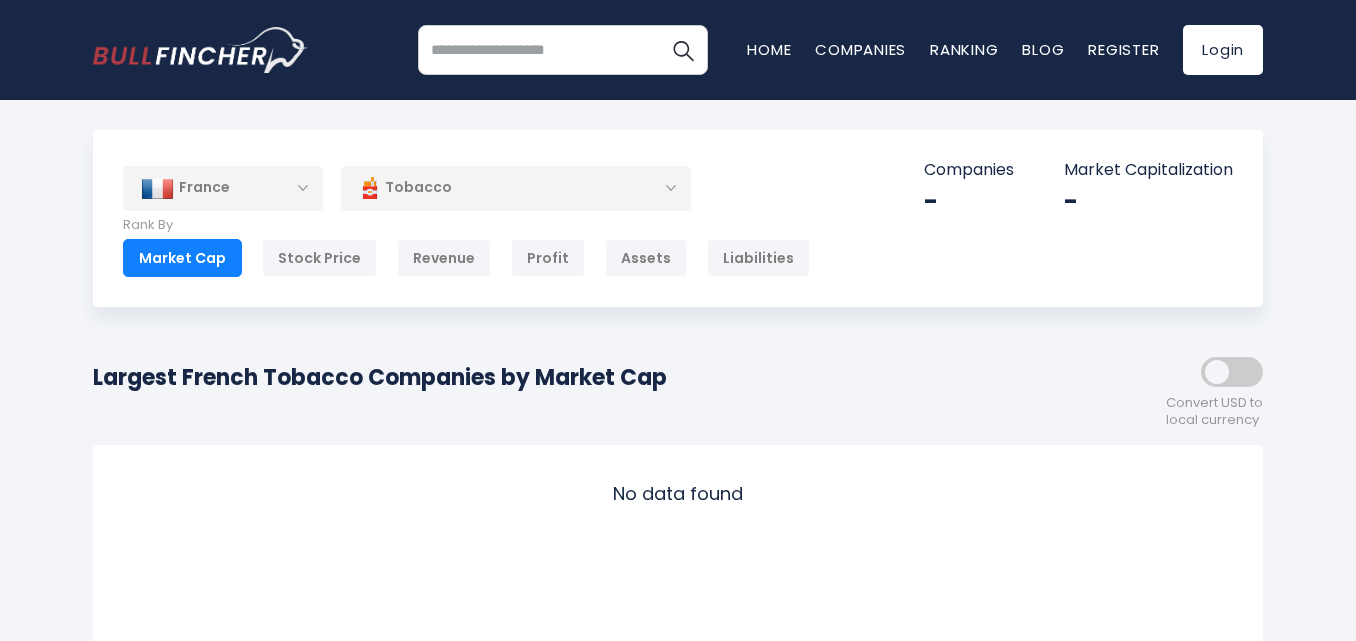 click on "Tobacco" at bounding box center [516, 188] 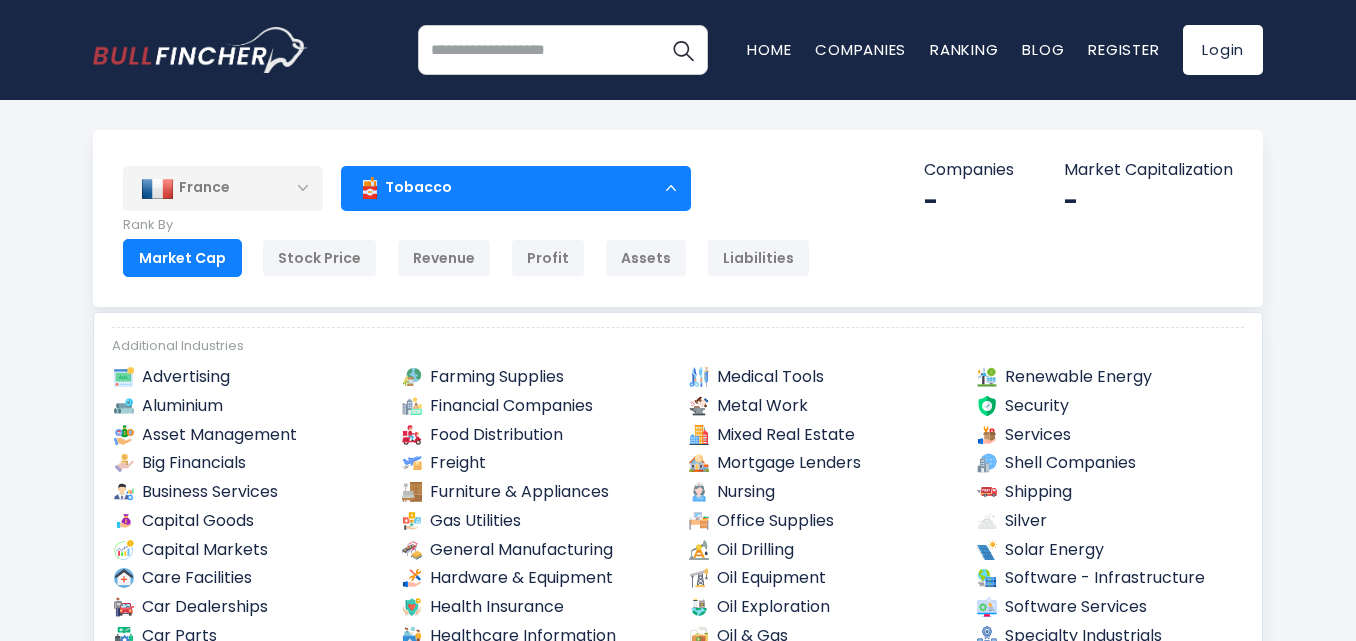 scroll, scrollTop: 500, scrollLeft: 0, axis: vertical 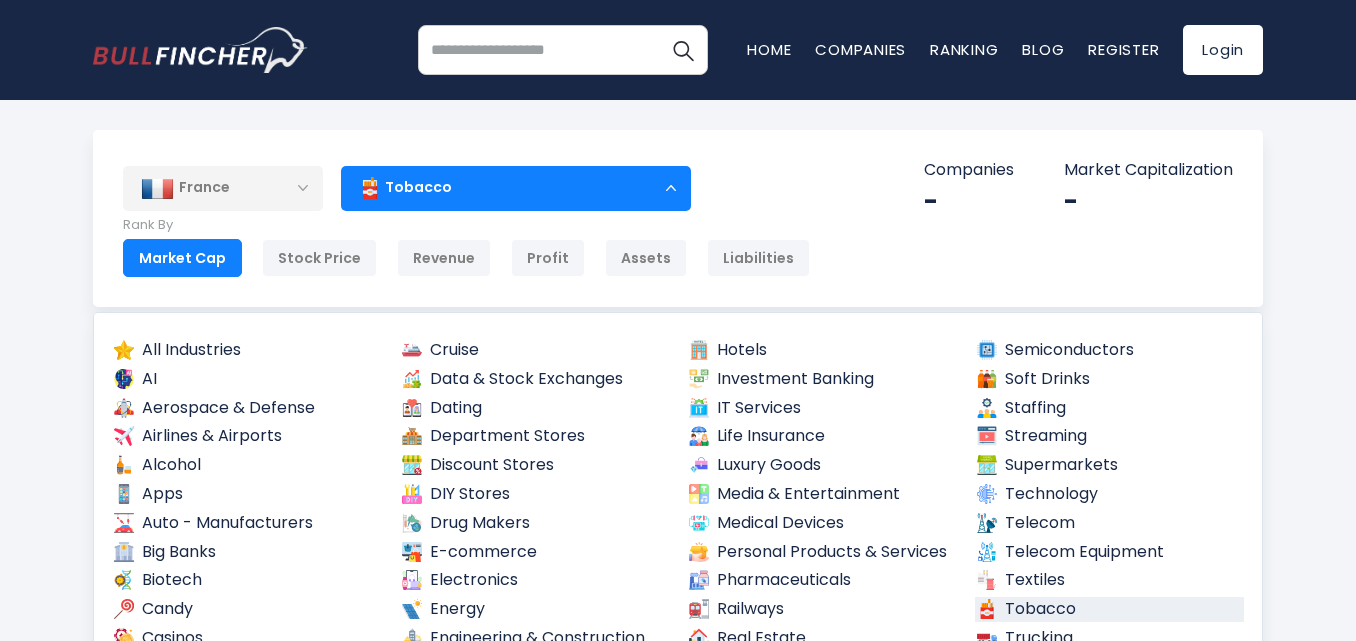 click on "France" at bounding box center (223, 188) 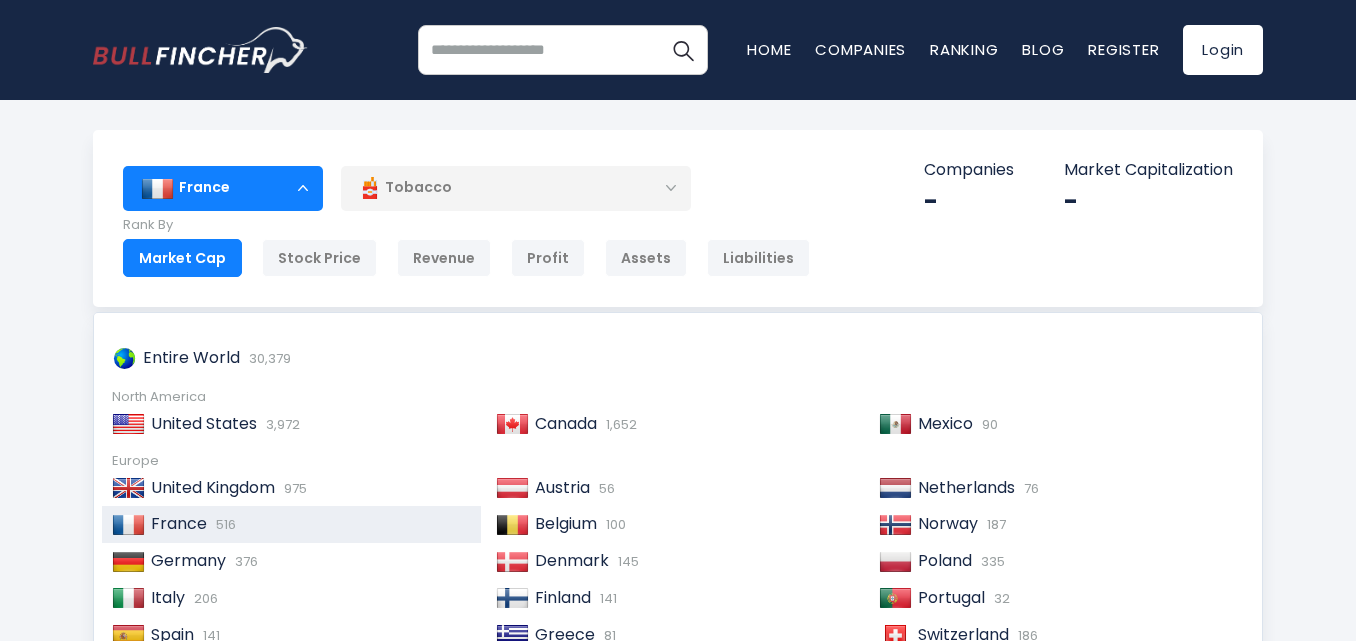 click on "Tobacco" at bounding box center [516, 188] 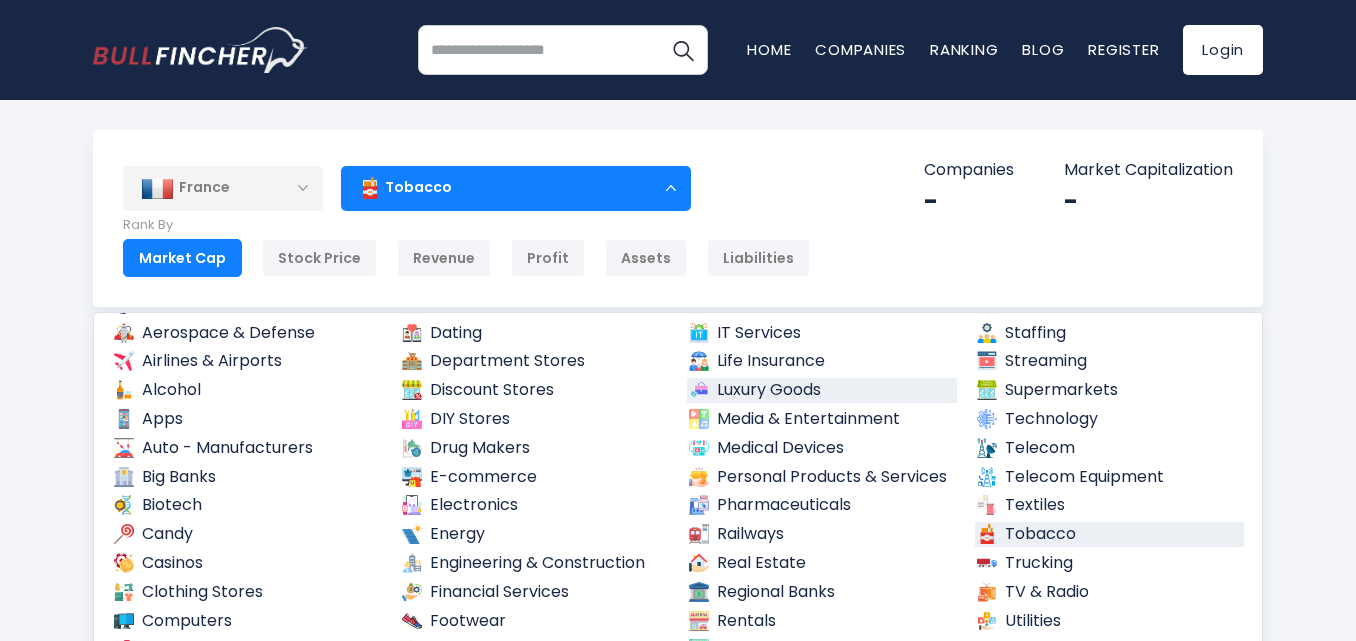 scroll, scrollTop: 200, scrollLeft: 0, axis: vertical 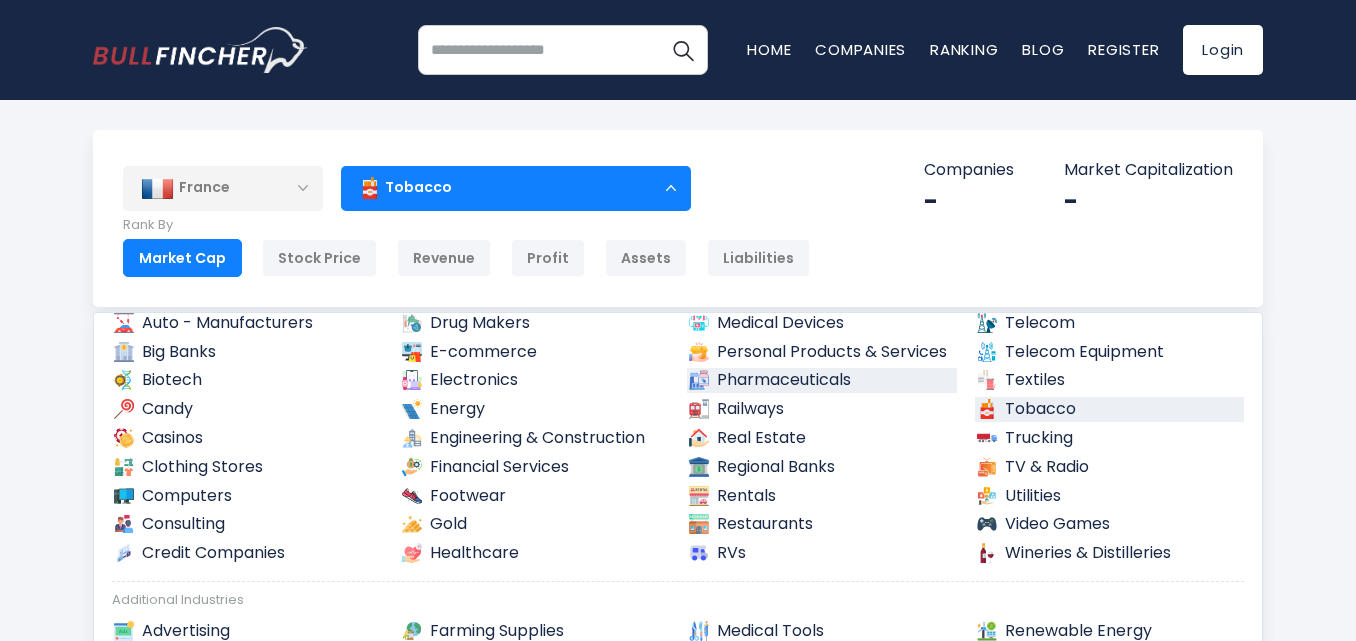 click on "Pharmaceuticals" at bounding box center (822, 380) 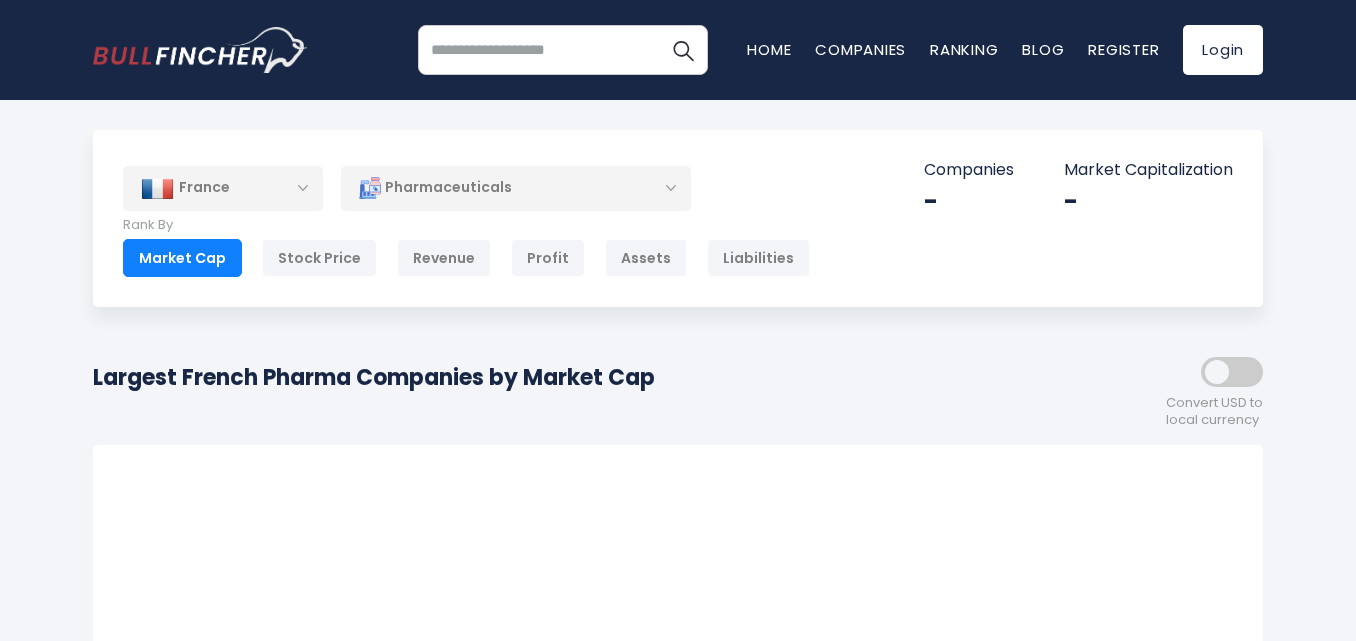 scroll, scrollTop: 0, scrollLeft: 0, axis: both 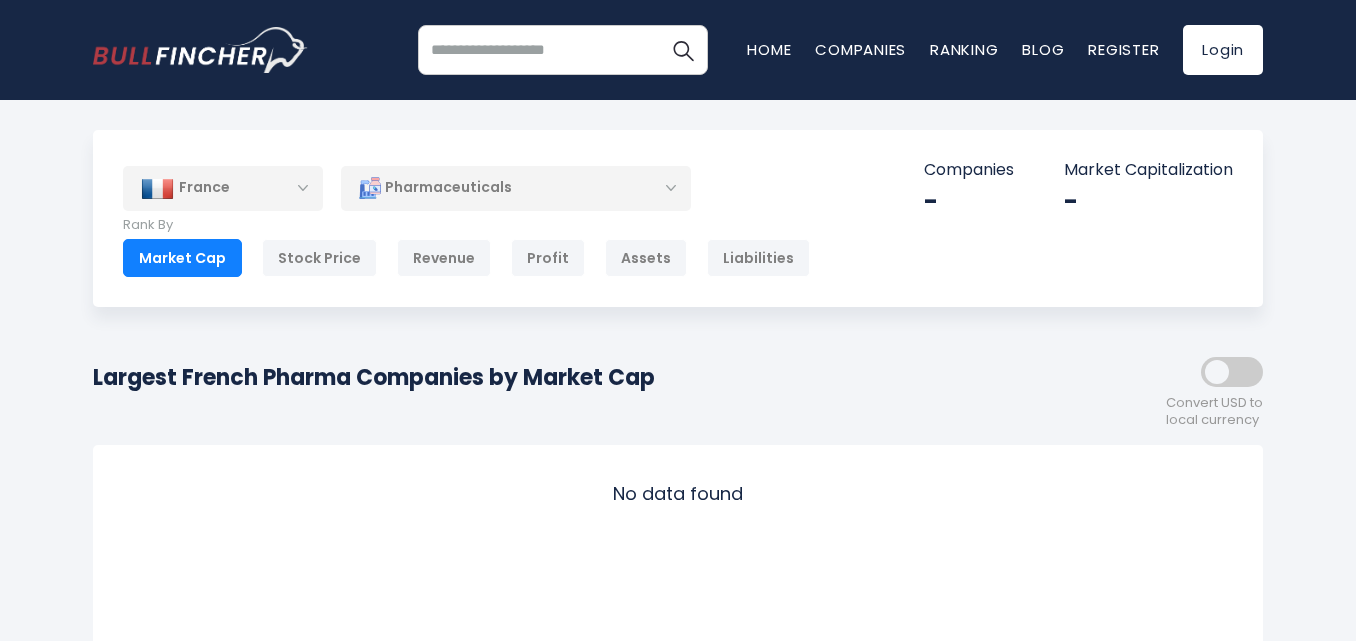 click on "Pharmaceuticals" at bounding box center [516, 188] 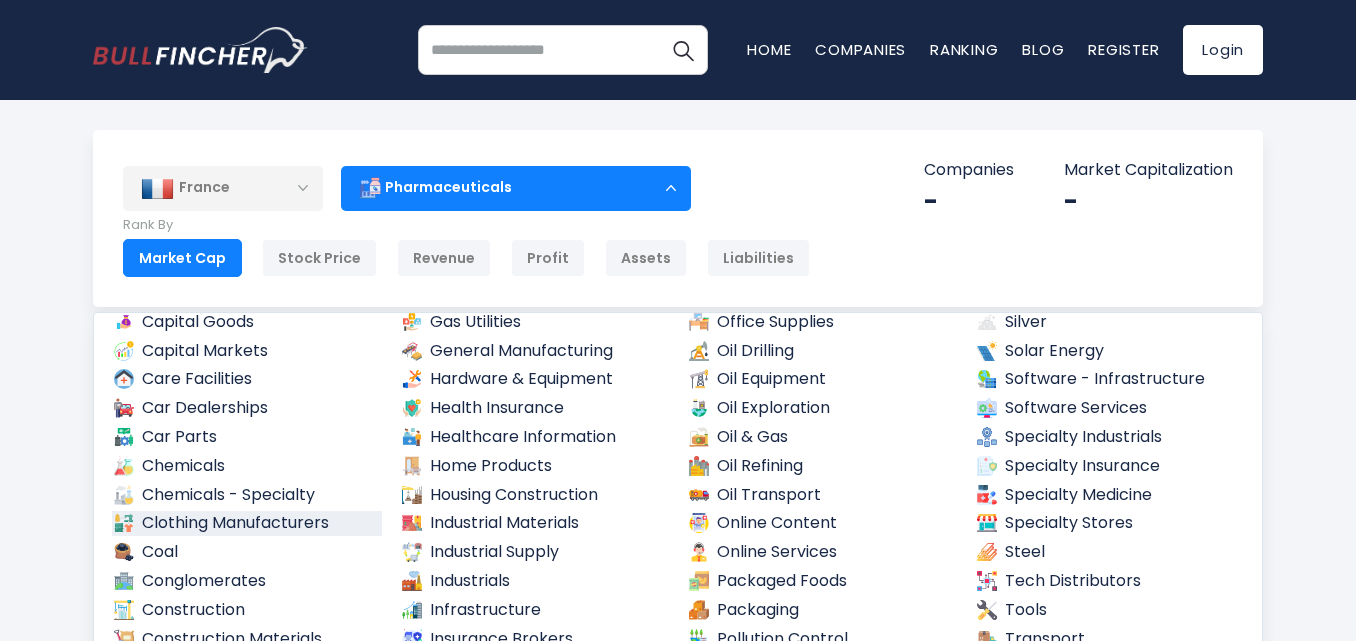 scroll, scrollTop: 710, scrollLeft: 0, axis: vertical 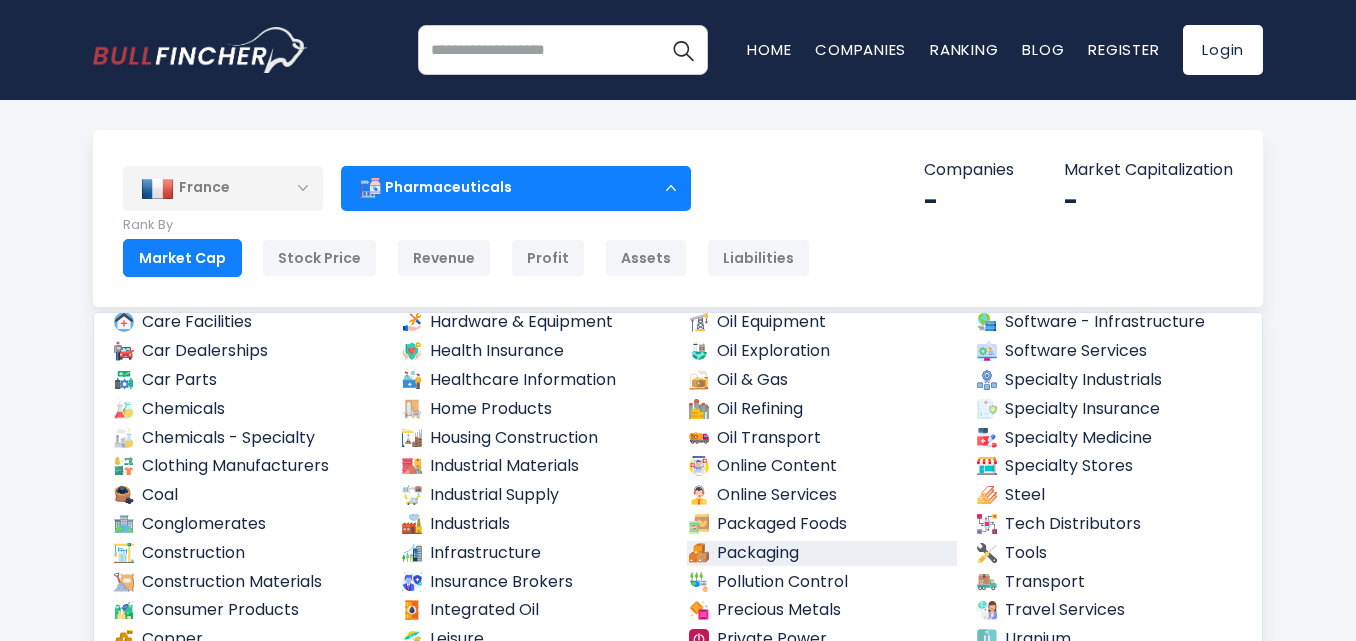 click on "Packaging" at bounding box center (822, 553) 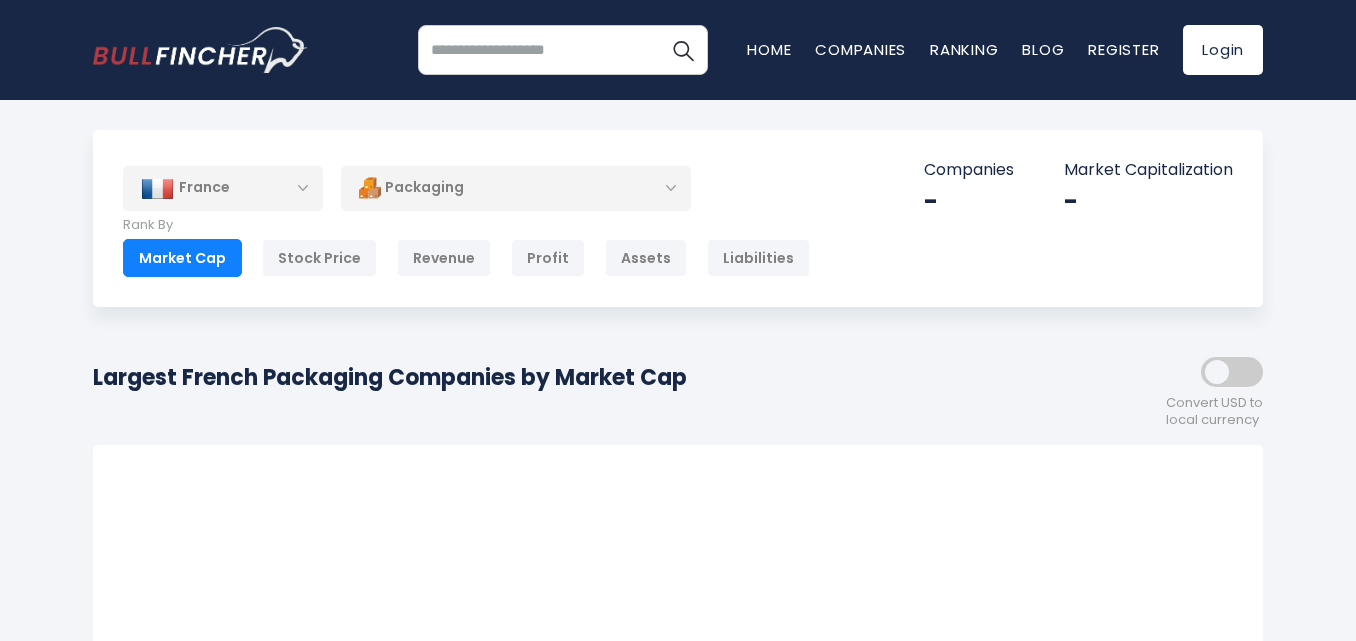 scroll, scrollTop: 0, scrollLeft: 0, axis: both 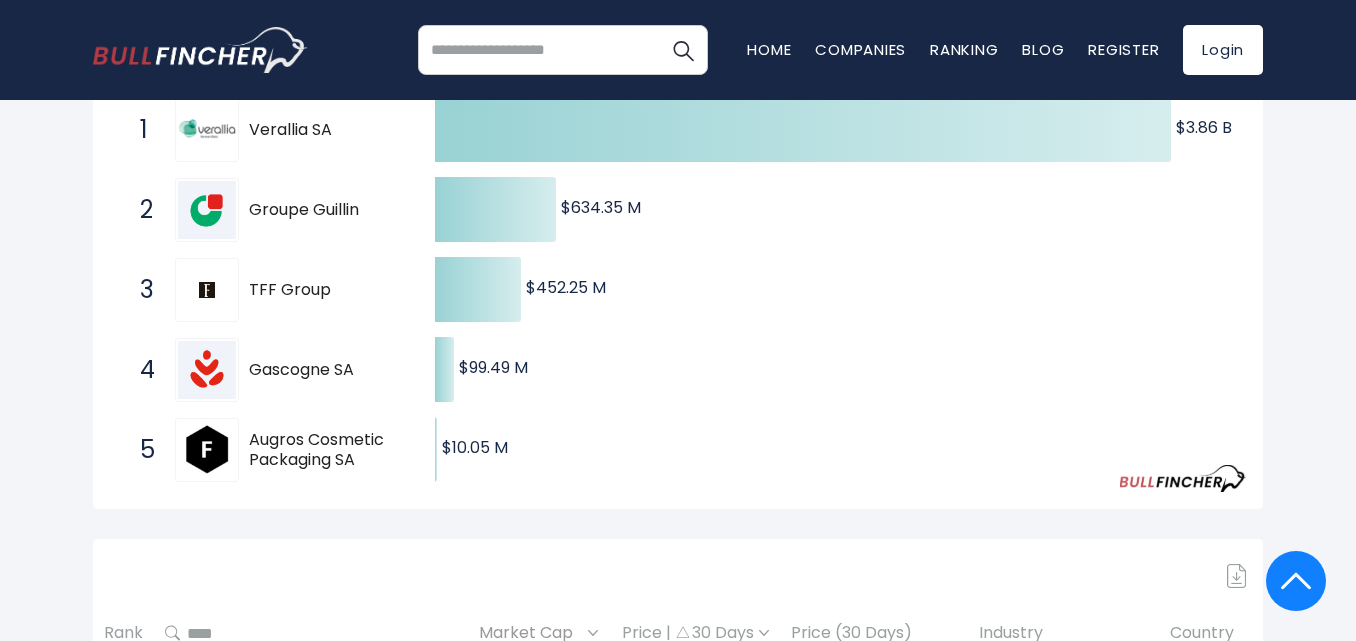 drag, startPoint x: 386, startPoint y: 367, endPoint x: 237, endPoint y: 364, distance: 149.0302 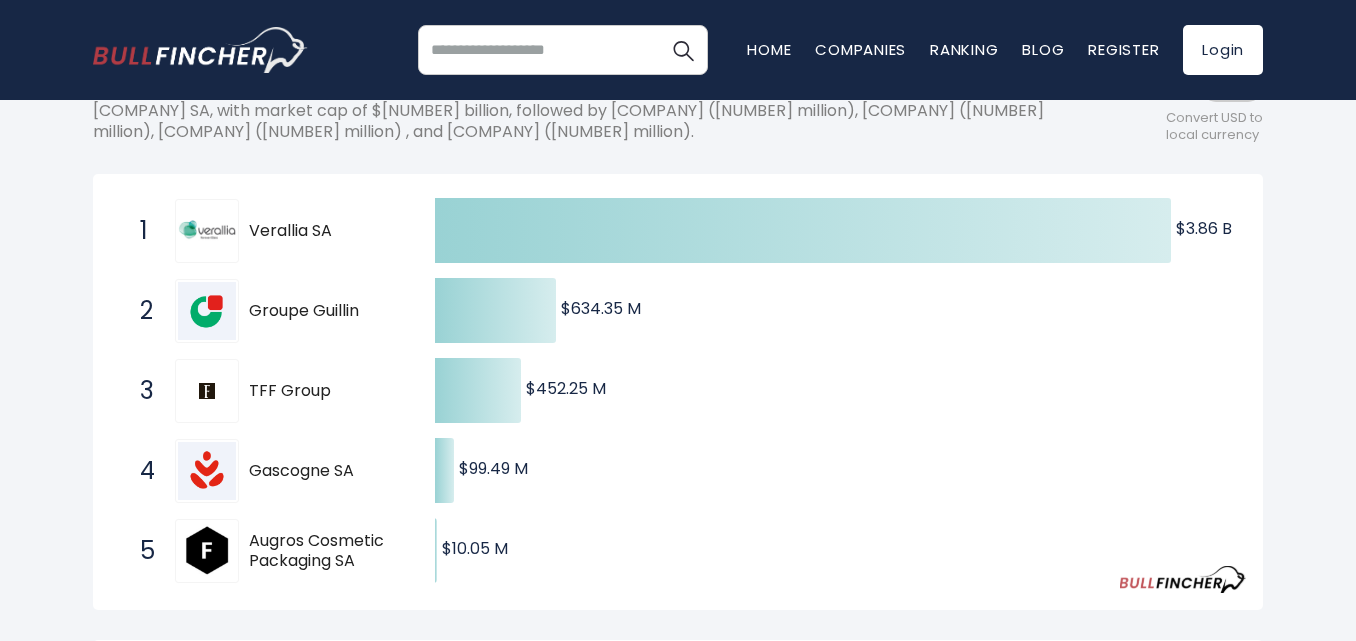 scroll, scrollTop: 300, scrollLeft: 0, axis: vertical 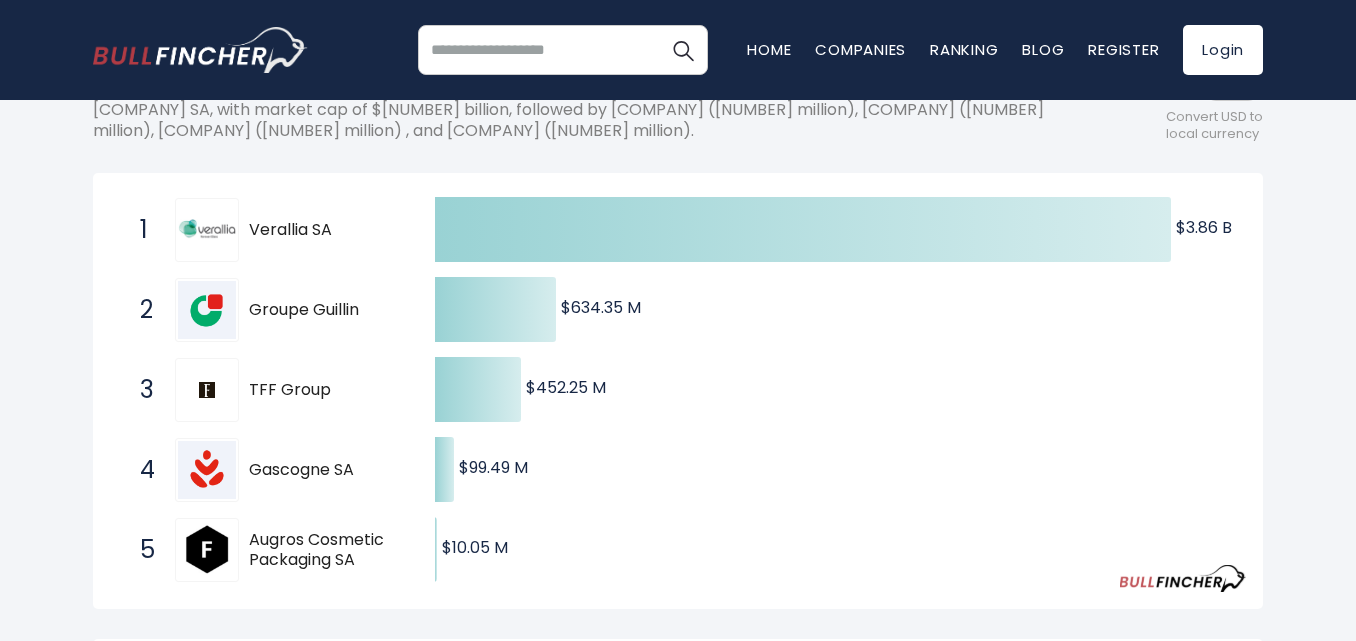 drag, startPoint x: 336, startPoint y: 233, endPoint x: 265, endPoint y: 231, distance: 71.02816 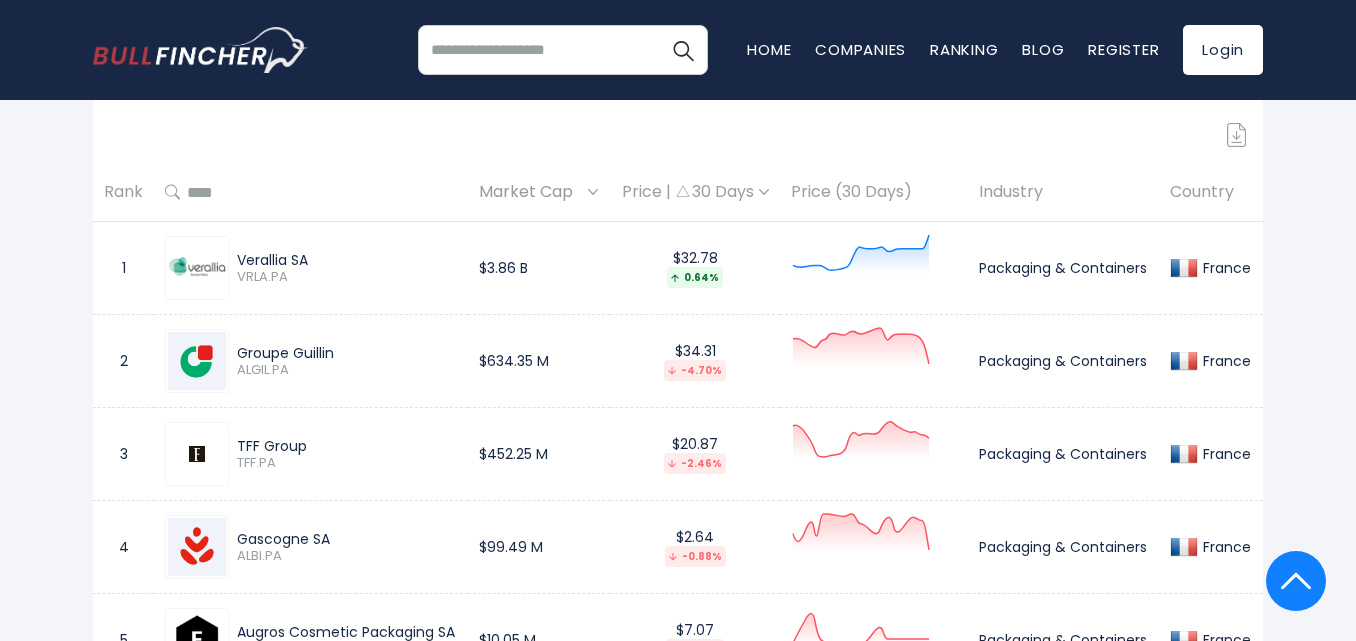scroll, scrollTop: 800, scrollLeft: 0, axis: vertical 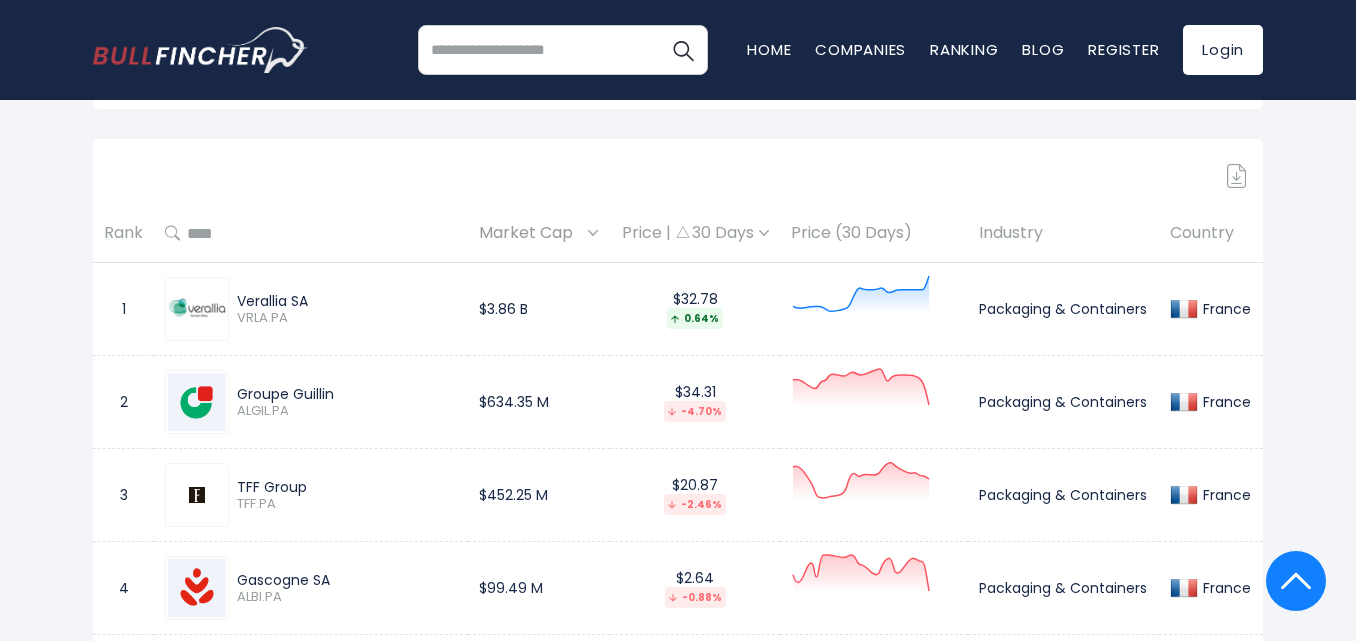 drag, startPoint x: 328, startPoint y: 303, endPoint x: 239, endPoint y: 301, distance: 89.02247 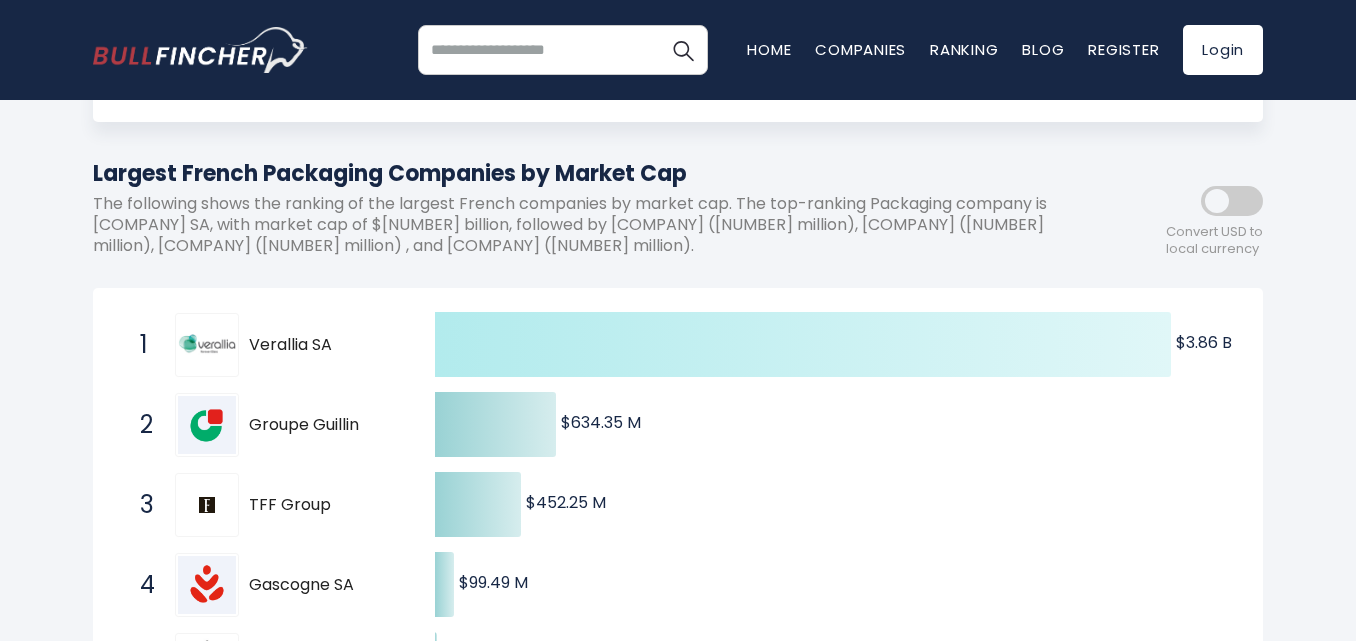 scroll, scrollTop: 0, scrollLeft: 0, axis: both 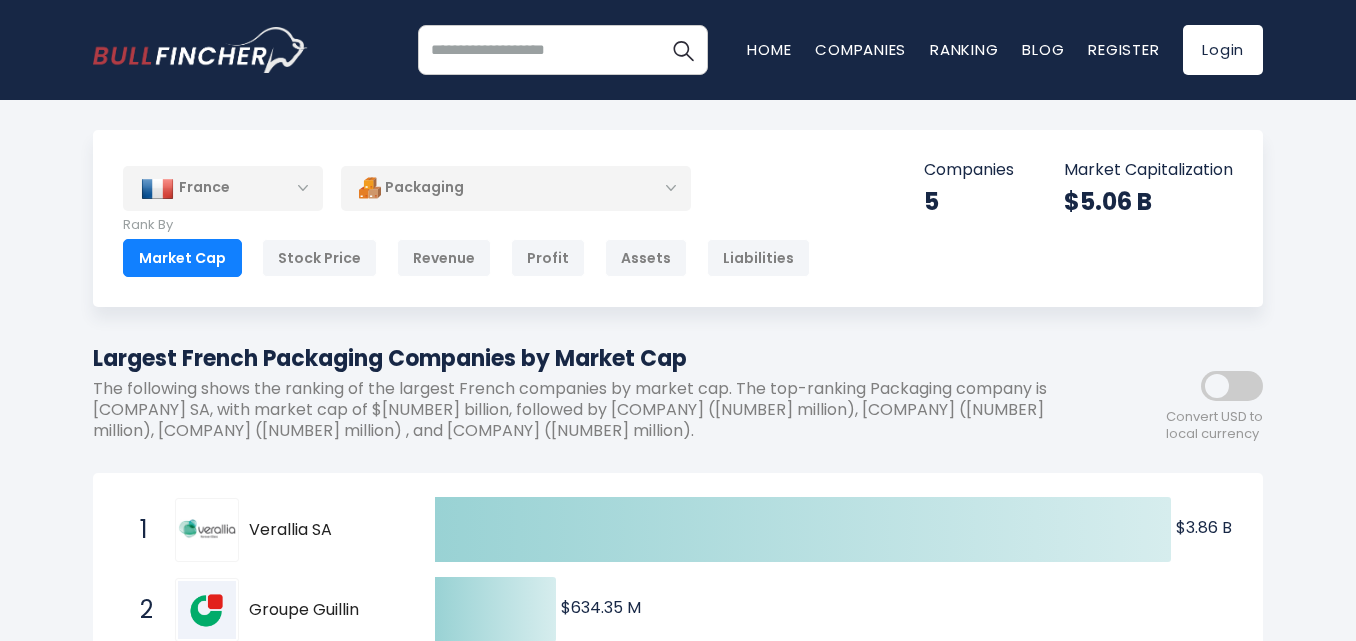 click on "Packaging" at bounding box center (516, 188) 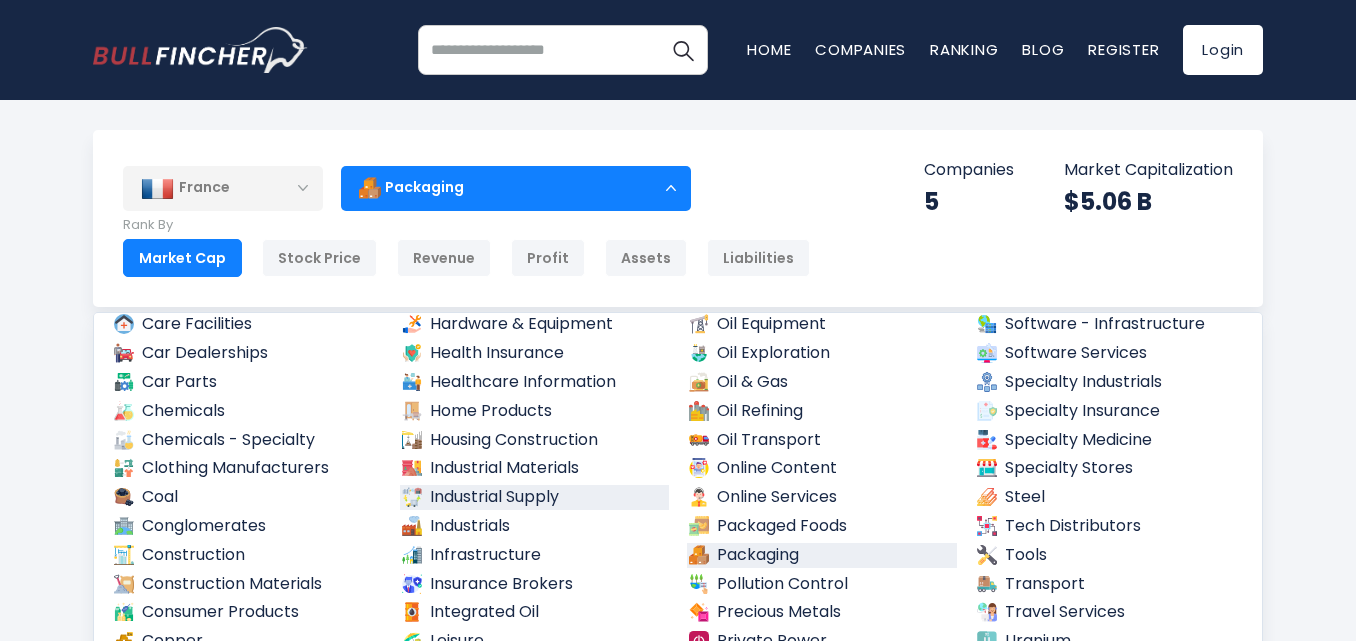 scroll, scrollTop: 710, scrollLeft: 0, axis: vertical 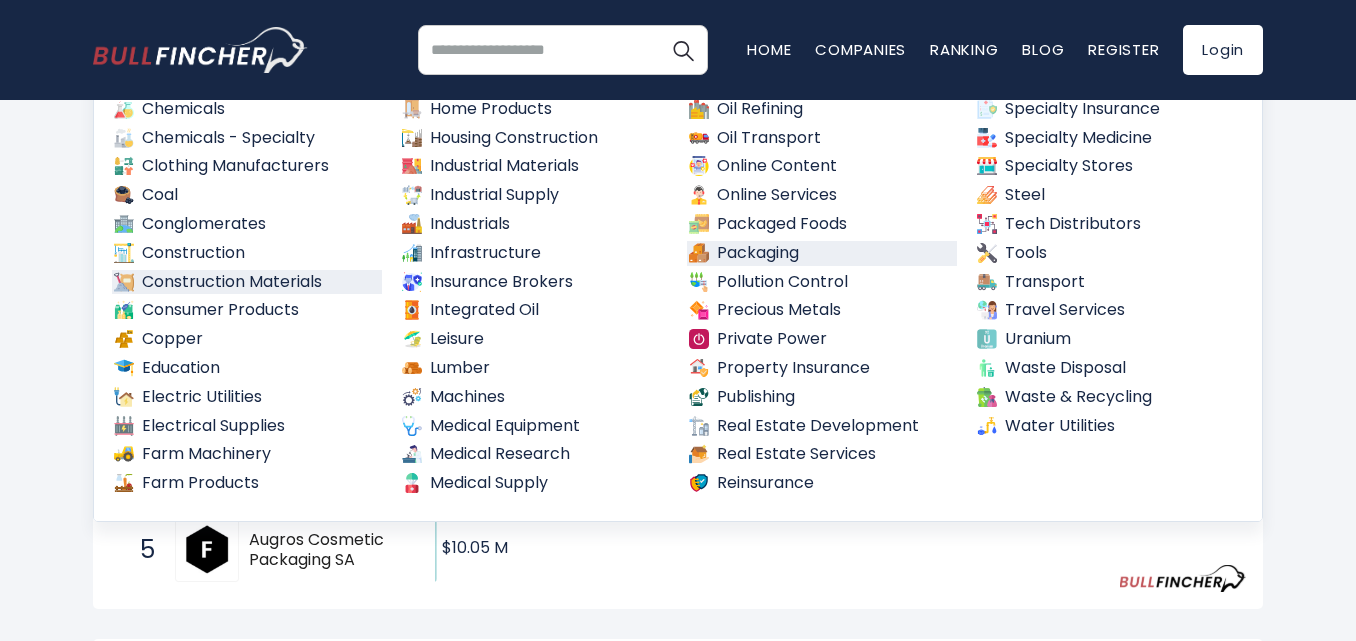 click on "Construction Materials" at bounding box center (247, 282) 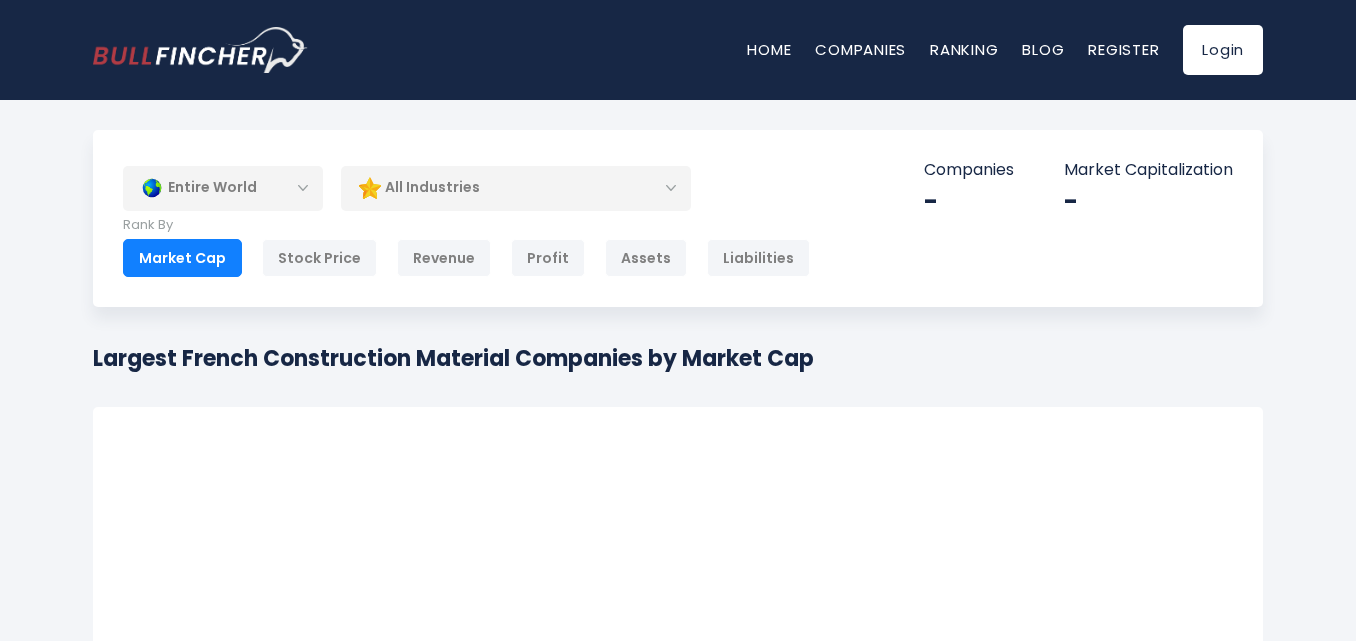 scroll, scrollTop: 0, scrollLeft: 0, axis: both 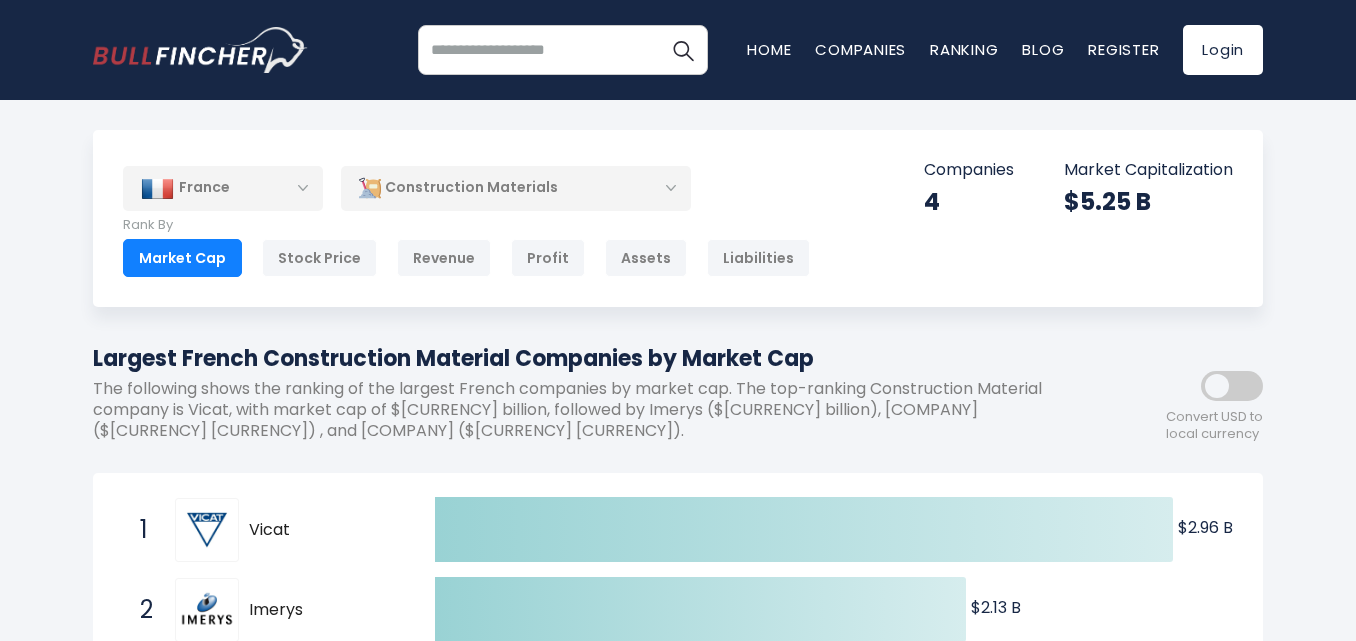 click on "Construction Materials" at bounding box center [516, 188] 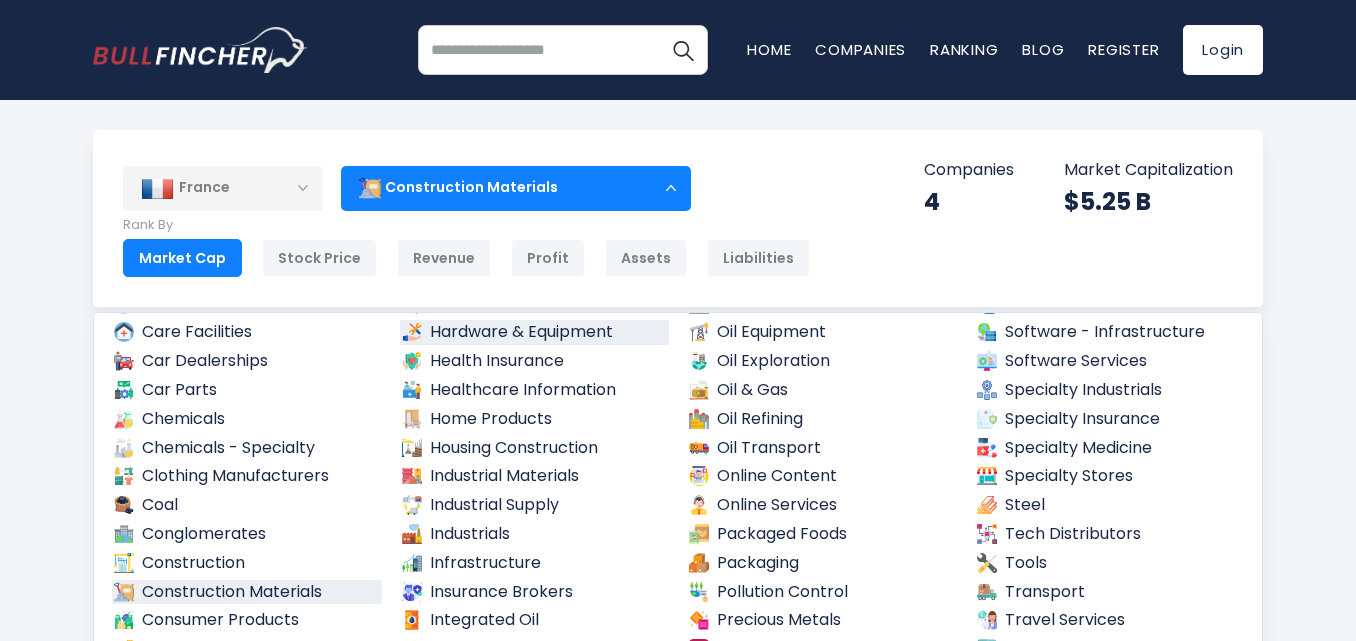 scroll, scrollTop: 710, scrollLeft: 0, axis: vertical 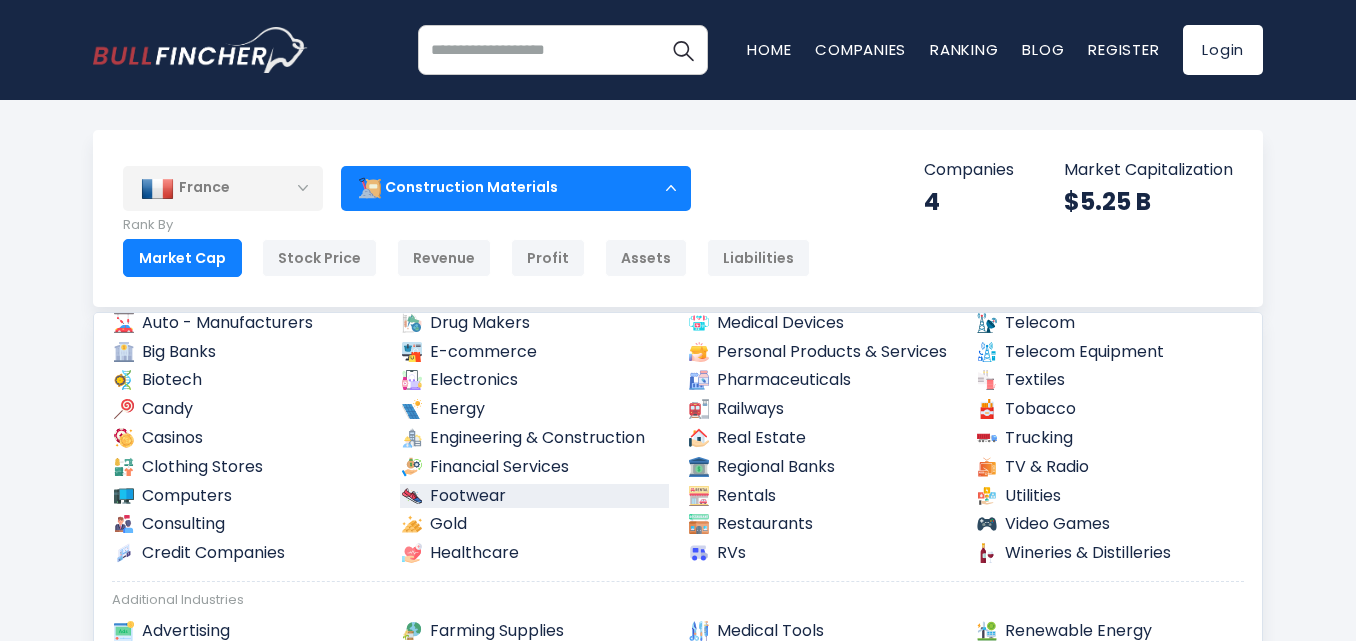 click on "Footwear" at bounding box center (535, 496) 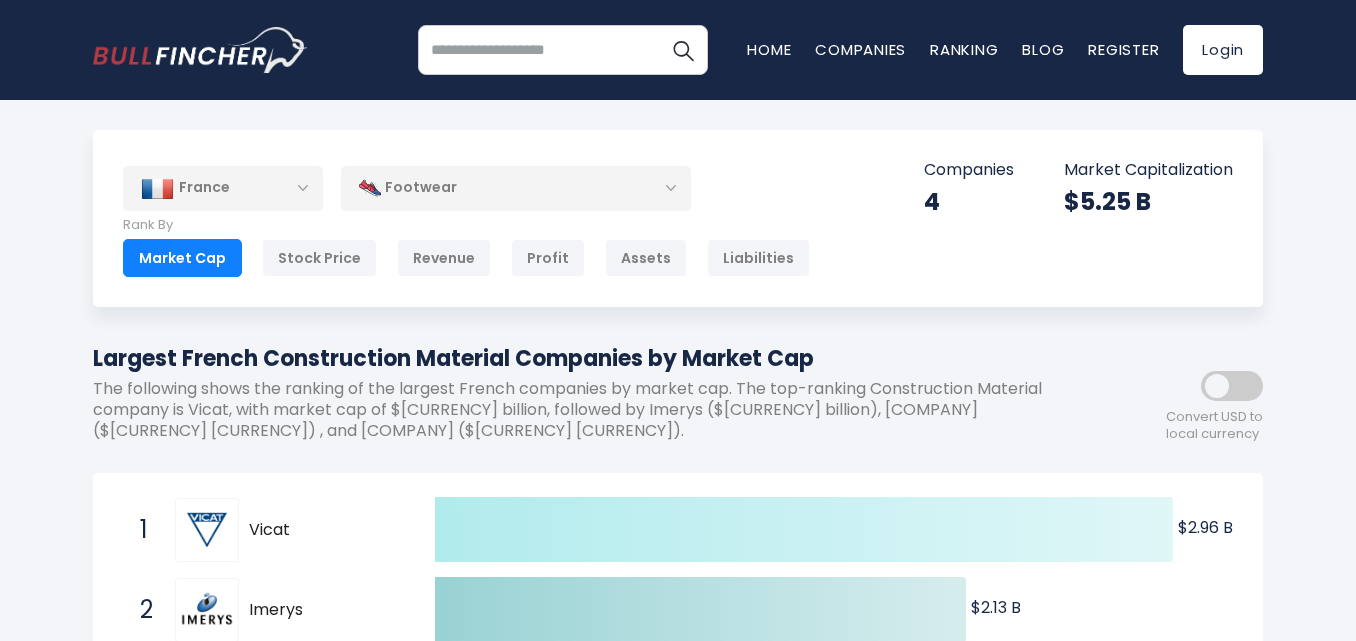 scroll, scrollTop: 200, scrollLeft: 0, axis: vertical 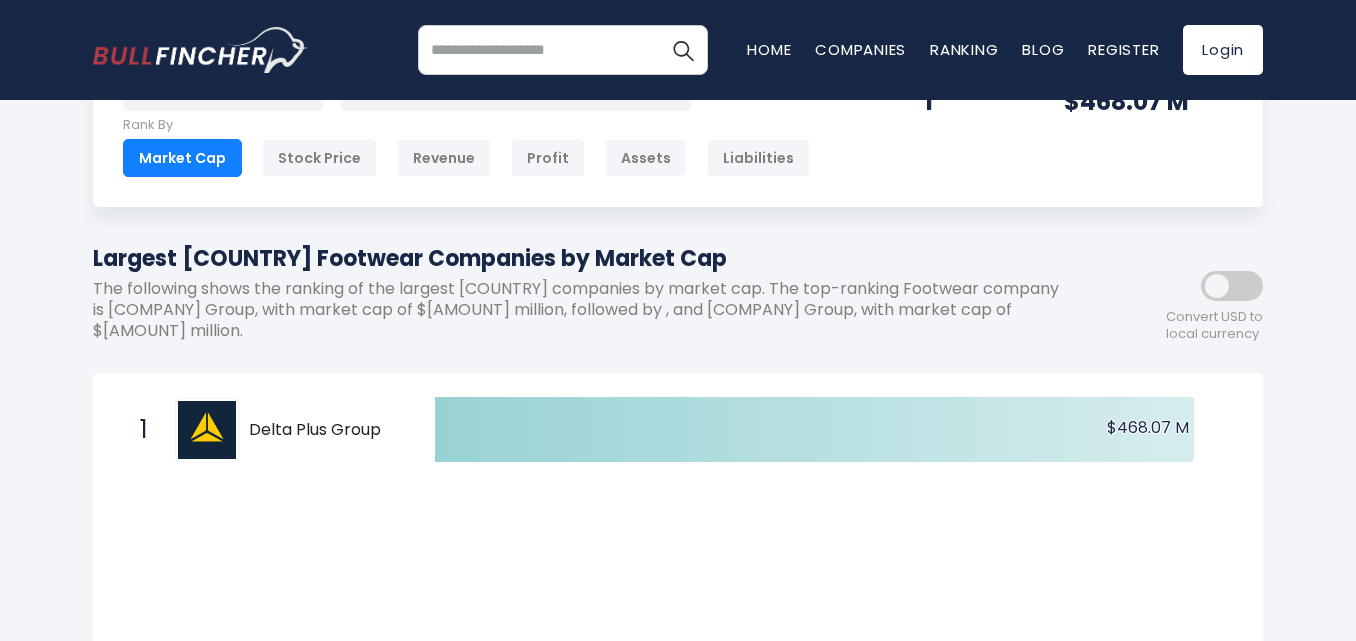 drag, startPoint x: 386, startPoint y: 410, endPoint x: 252, endPoint y: 408, distance: 134.01492 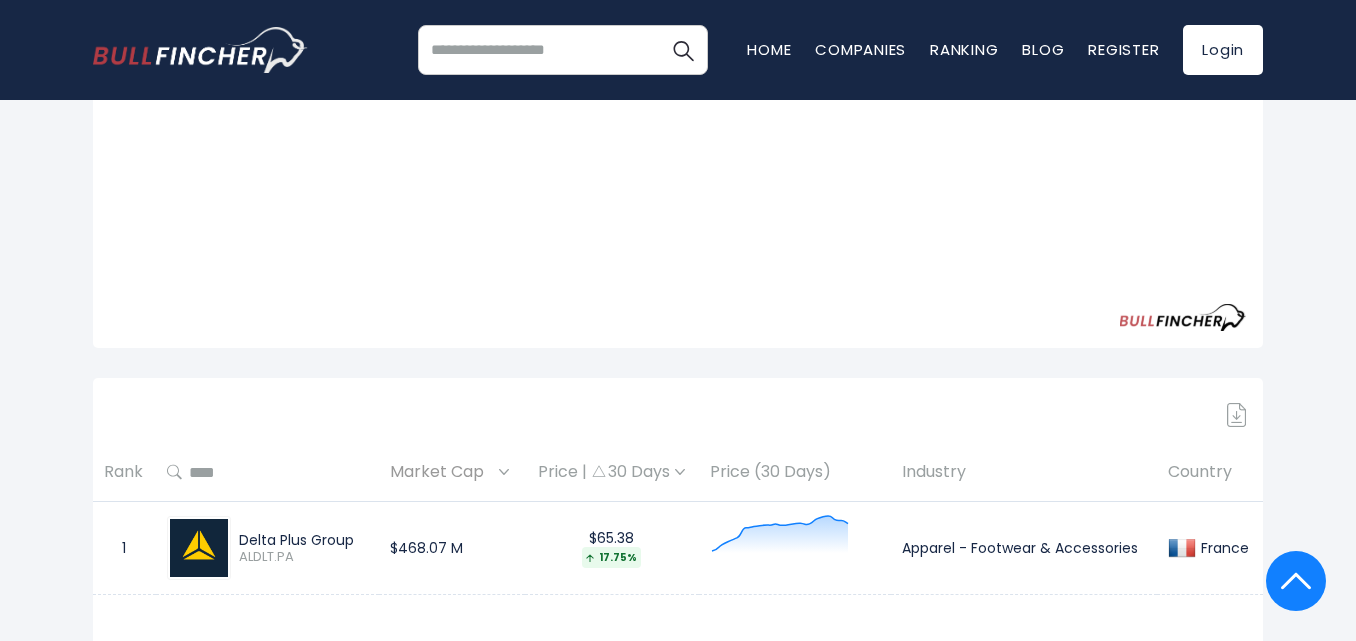 scroll, scrollTop: 700, scrollLeft: 0, axis: vertical 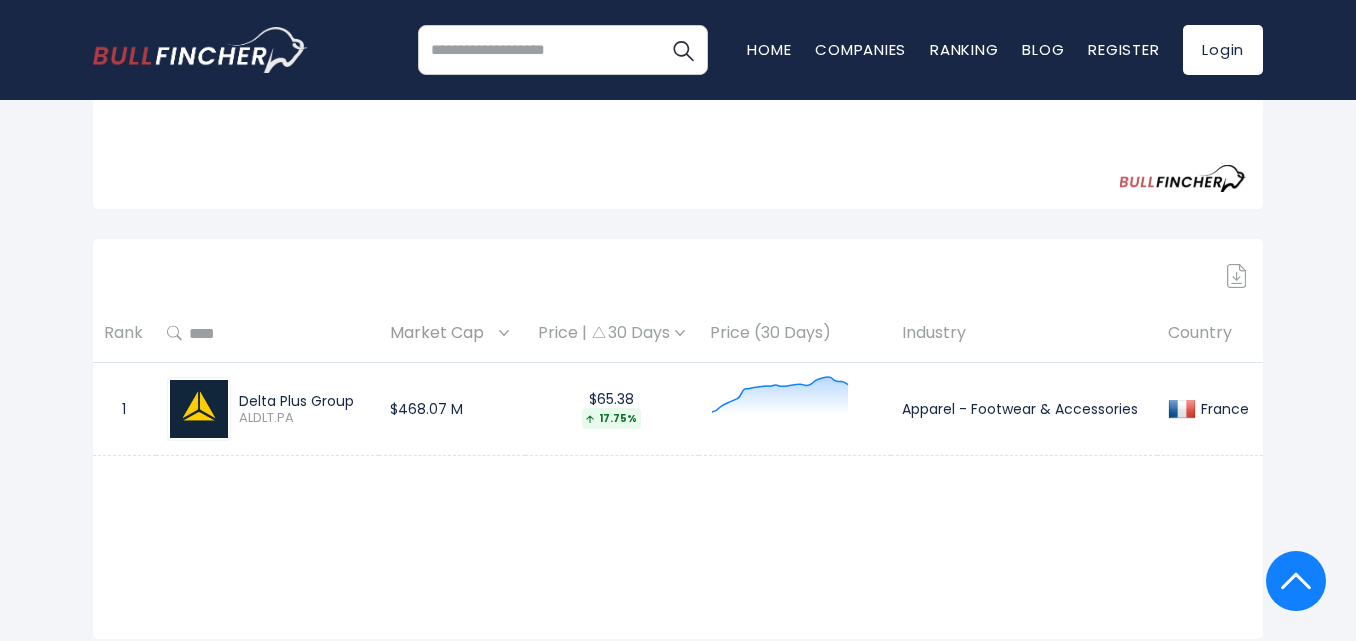 drag, startPoint x: 356, startPoint y: 383, endPoint x: 235, endPoint y: 381, distance: 121.016525 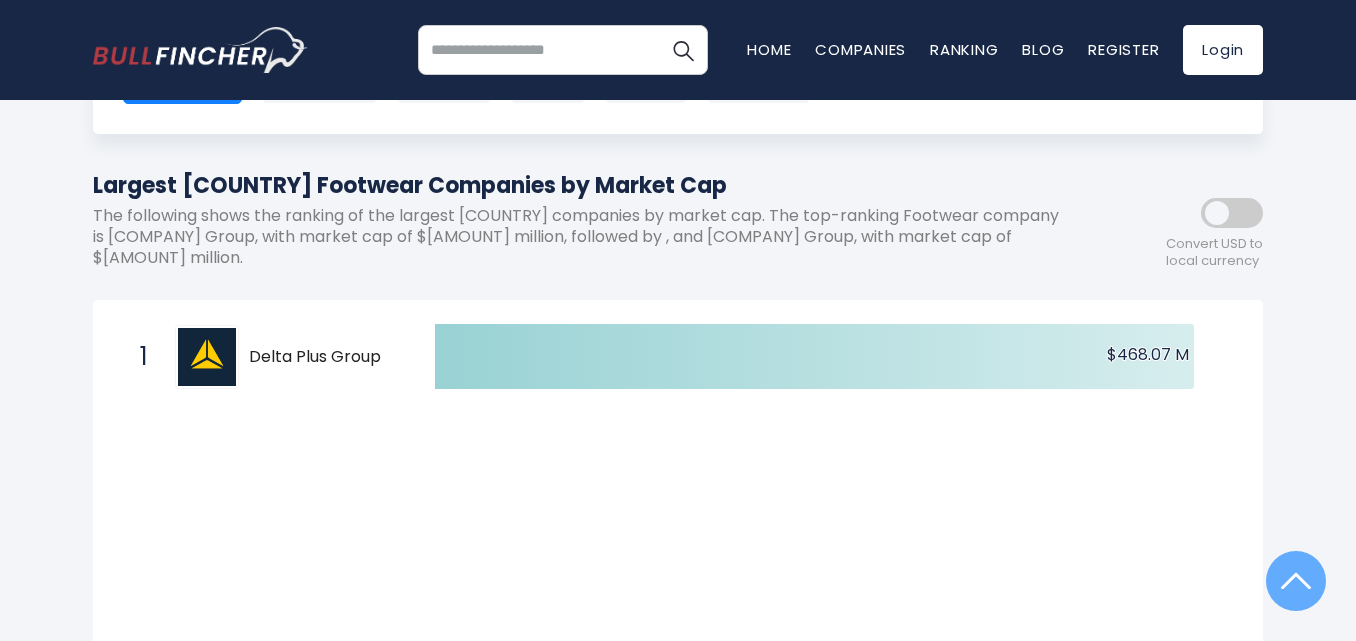 scroll, scrollTop: 0, scrollLeft: 0, axis: both 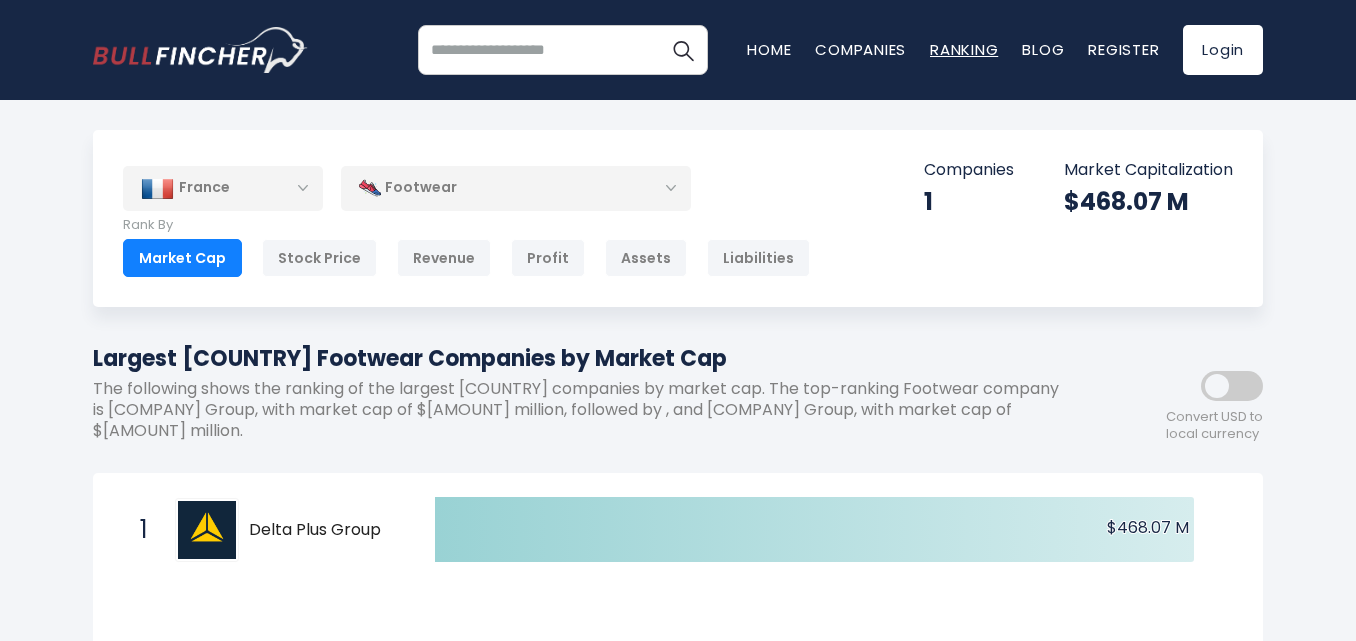 click on "Ranking" at bounding box center [964, 49] 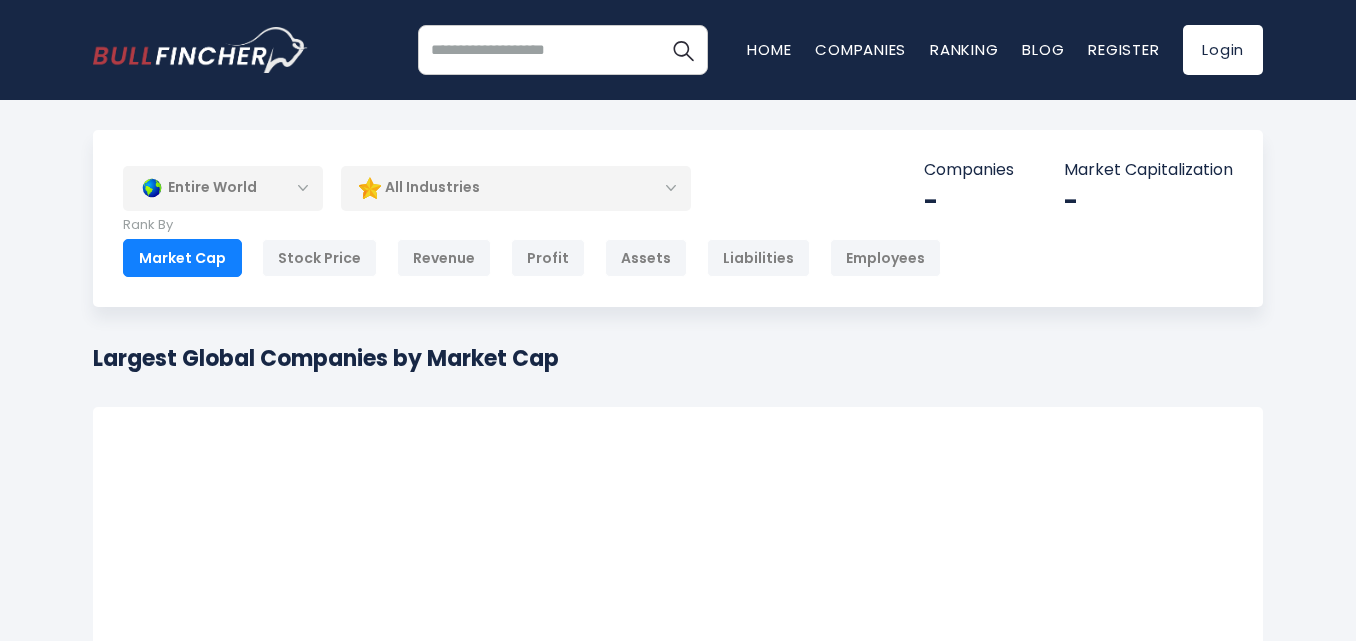 scroll, scrollTop: 0, scrollLeft: 0, axis: both 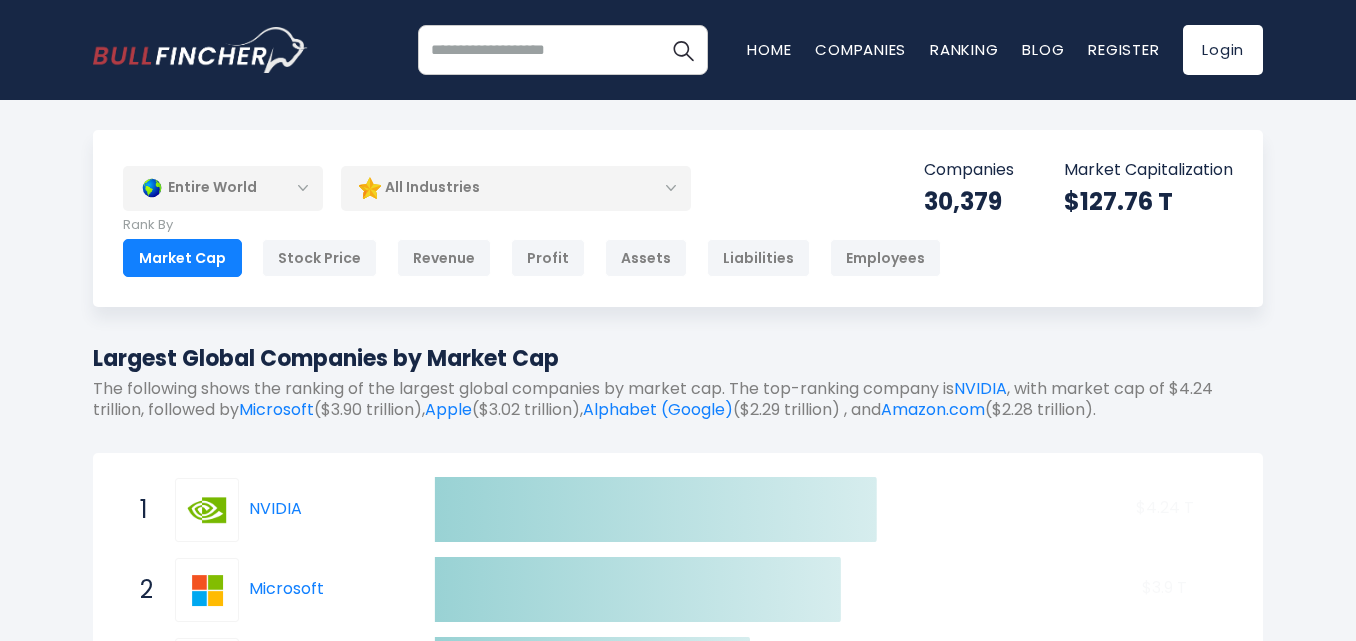 click on "Entire World" at bounding box center (223, 188) 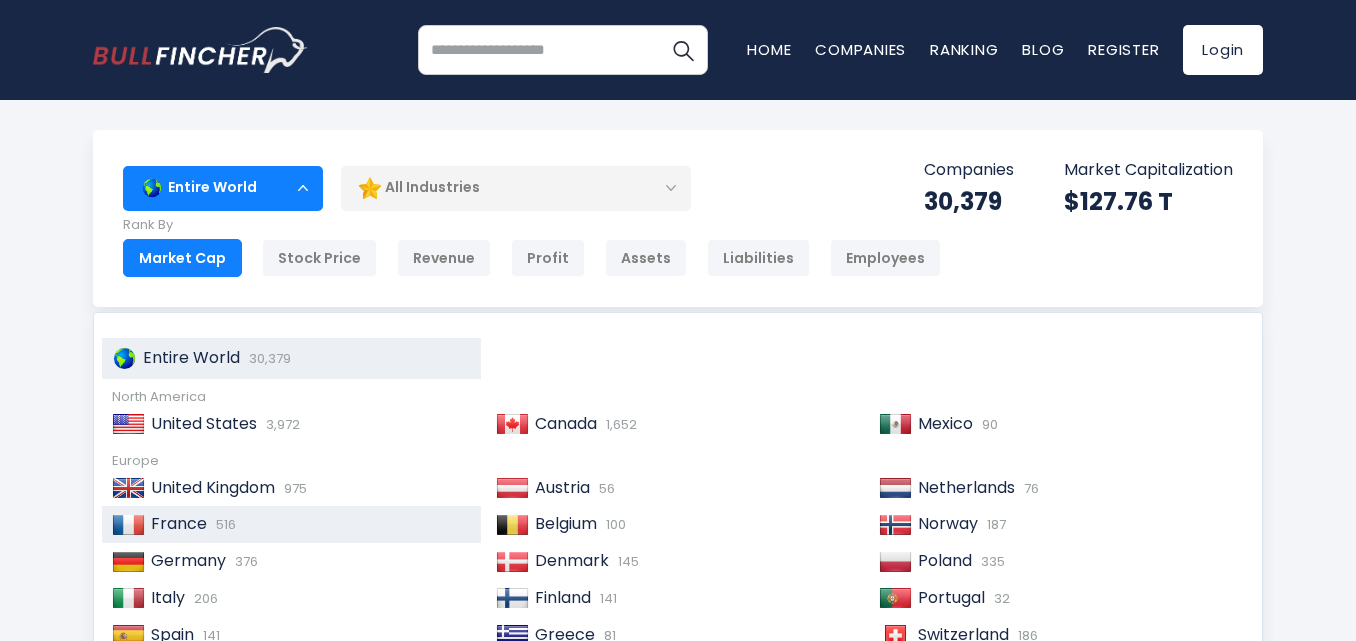 click on "516" at bounding box center [223, 524] 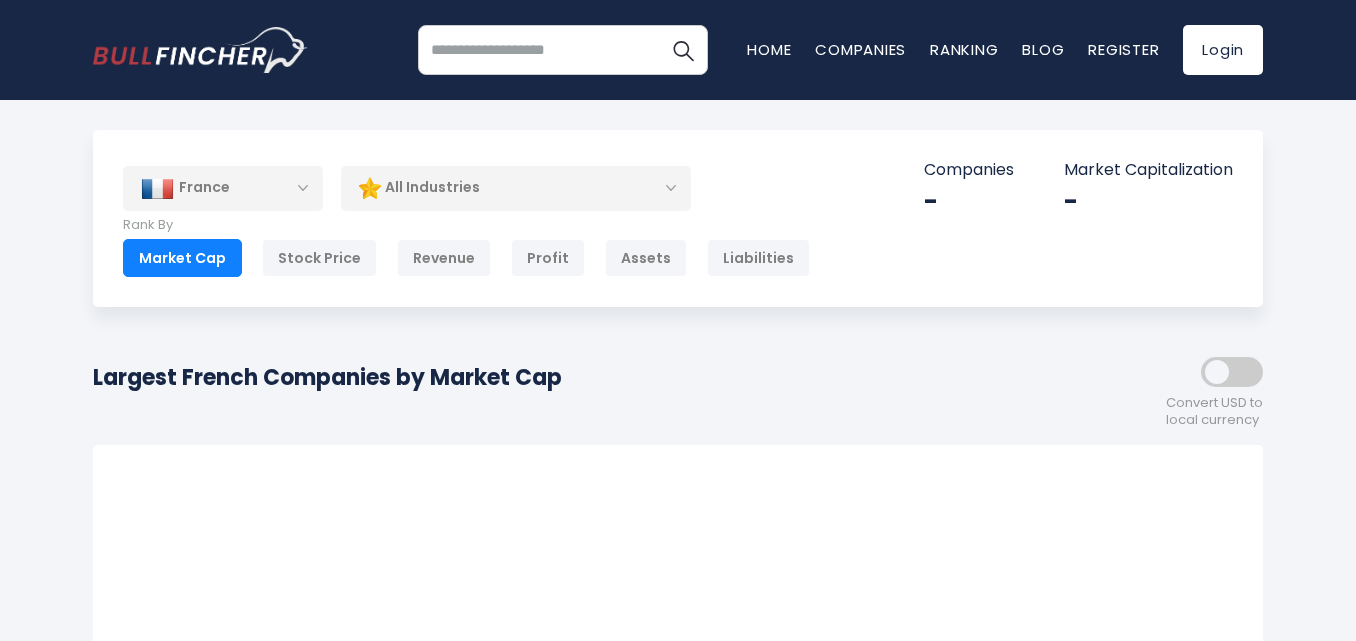 scroll, scrollTop: 0, scrollLeft: 0, axis: both 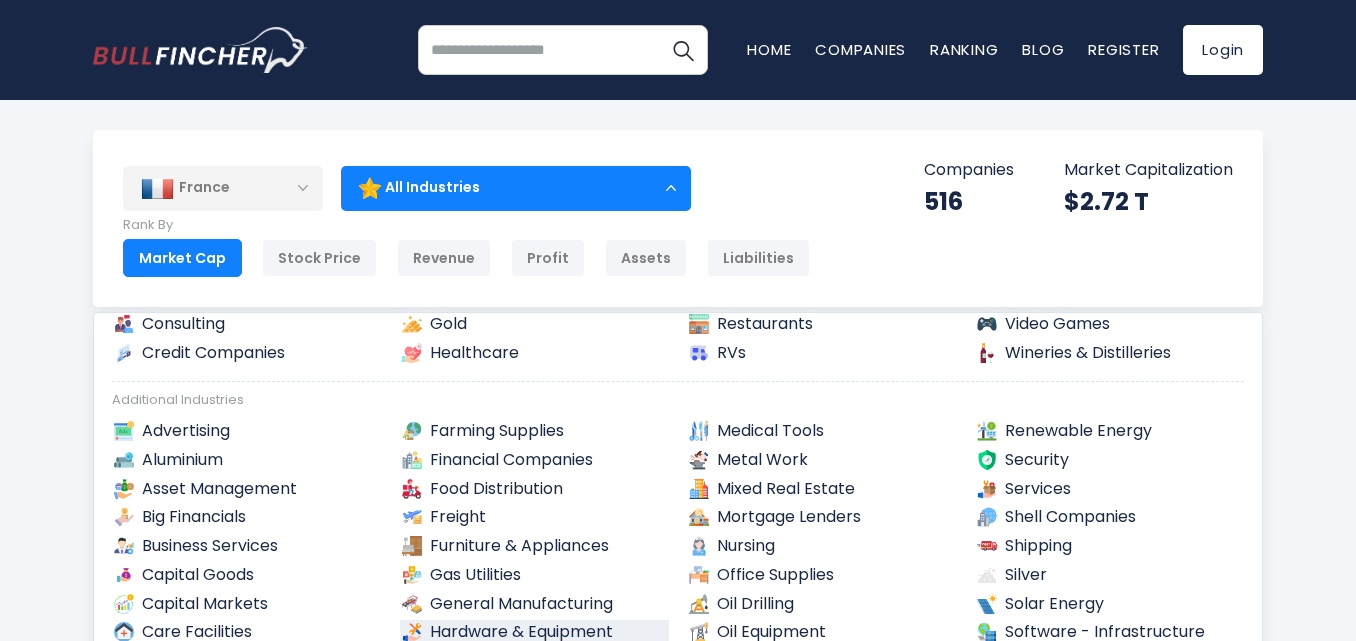 click on "Hardware & Equipment" at bounding box center (535, 632) 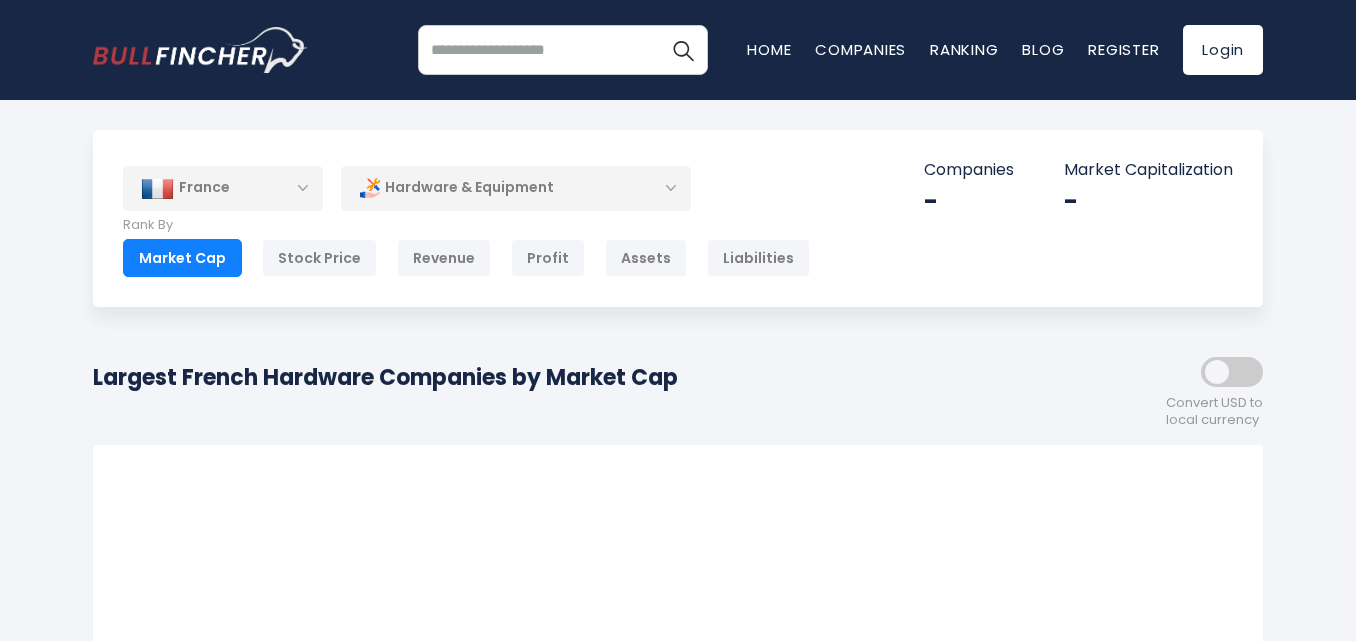 scroll, scrollTop: 0, scrollLeft: 0, axis: both 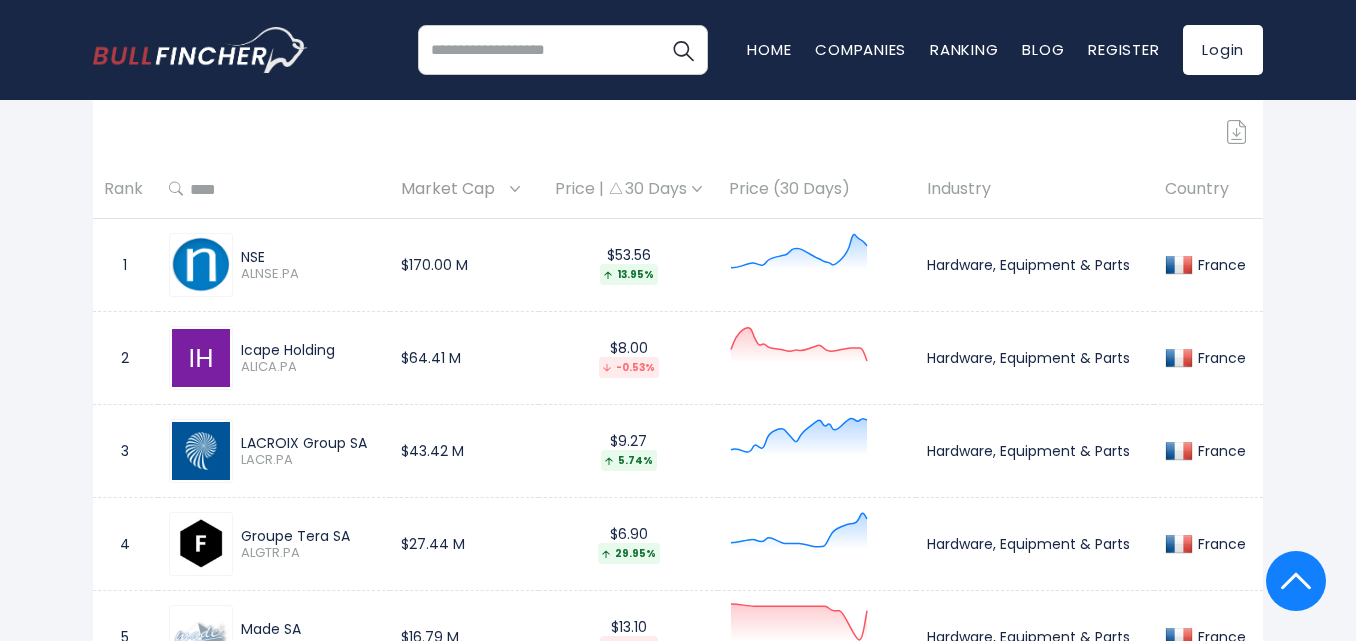 drag, startPoint x: 281, startPoint y: 260, endPoint x: 220, endPoint y: 260, distance: 61 